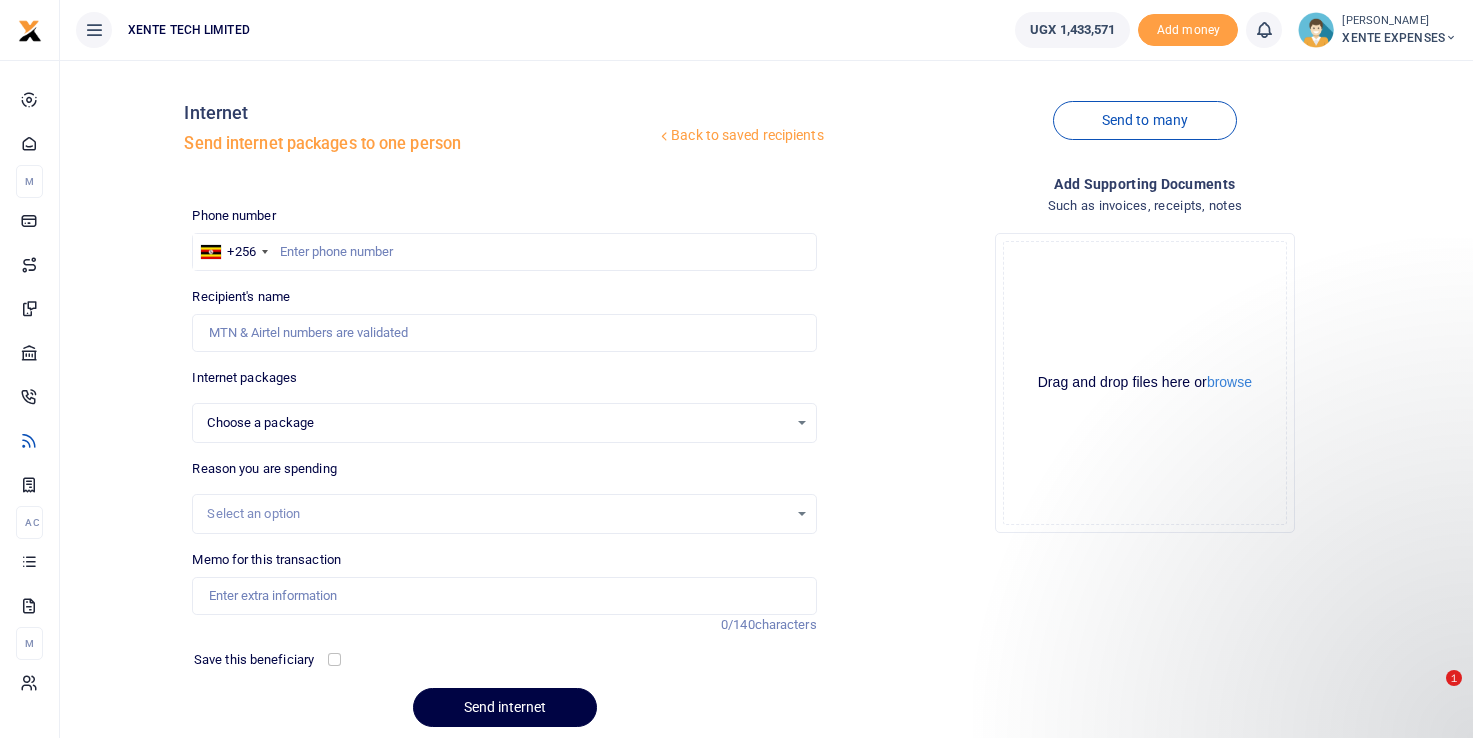 scroll, scrollTop: 0, scrollLeft: 0, axis: both 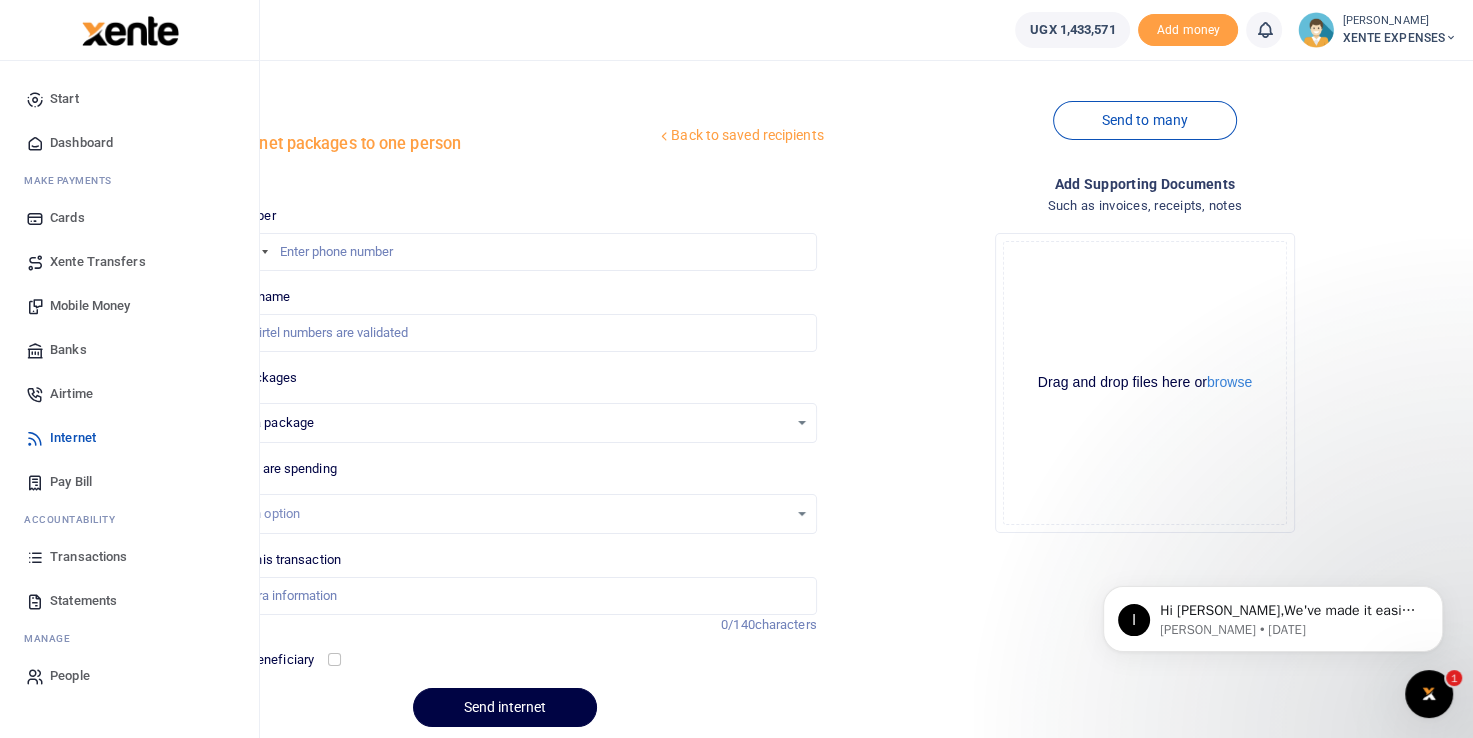 click on "Mobile Money" at bounding box center [90, 306] 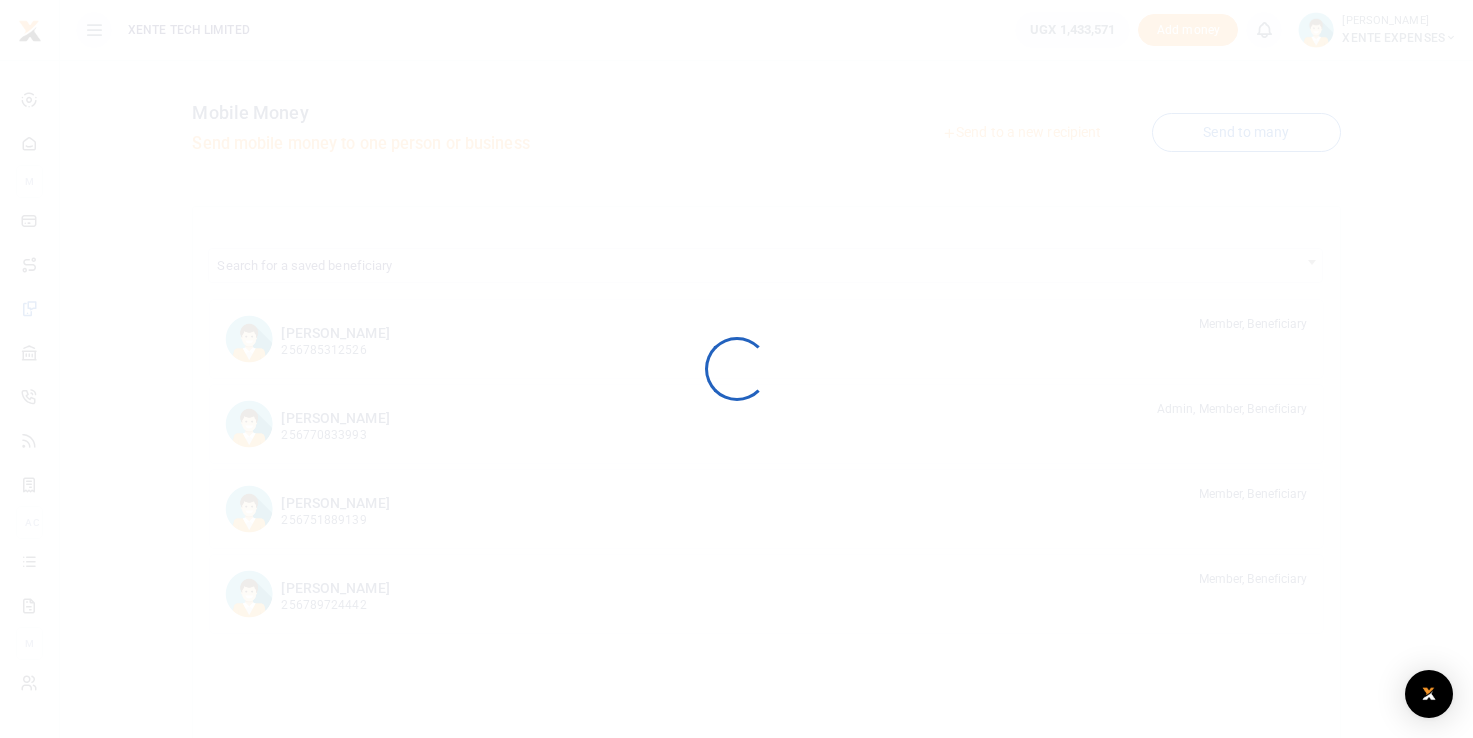 scroll, scrollTop: 0, scrollLeft: 0, axis: both 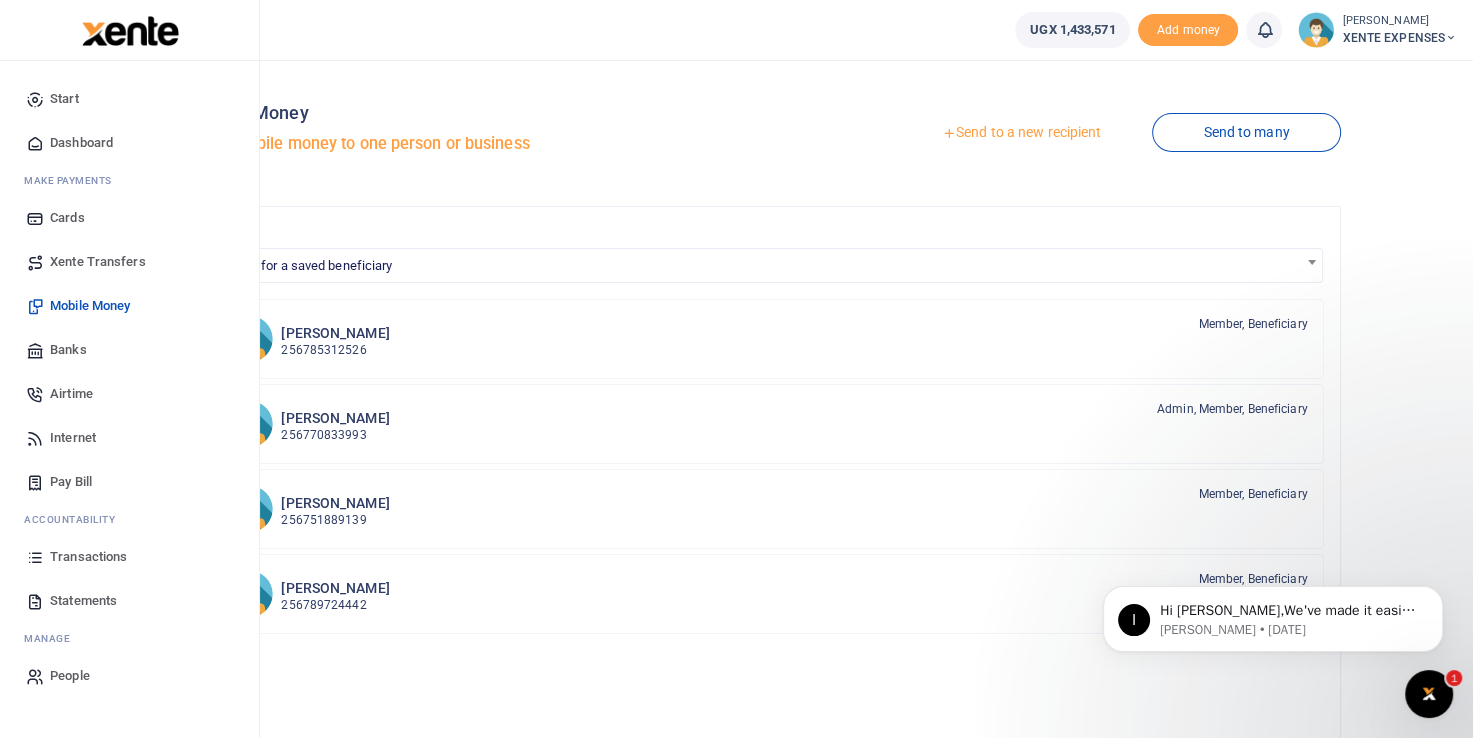 click on "Dashboard" at bounding box center [81, 143] 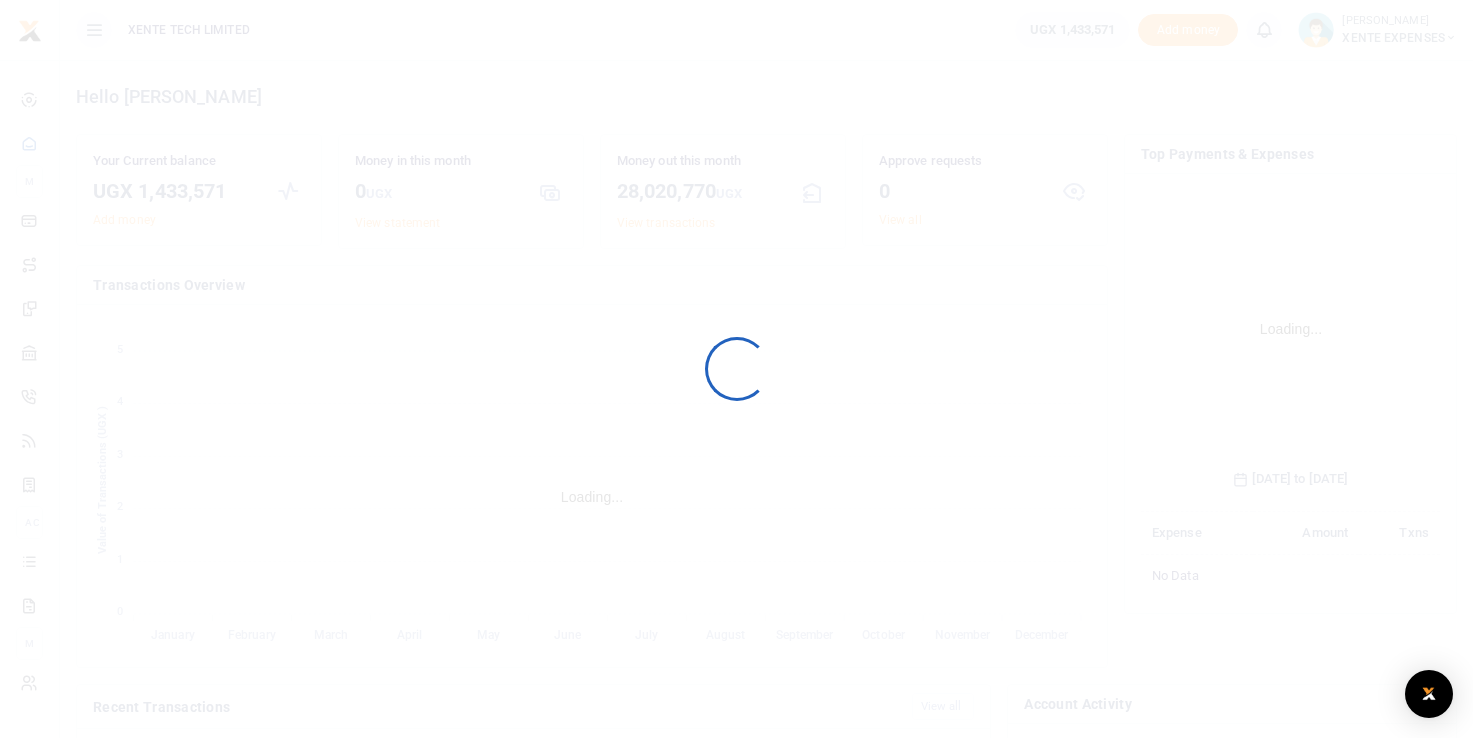 scroll, scrollTop: 0, scrollLeft: 0, axis: both 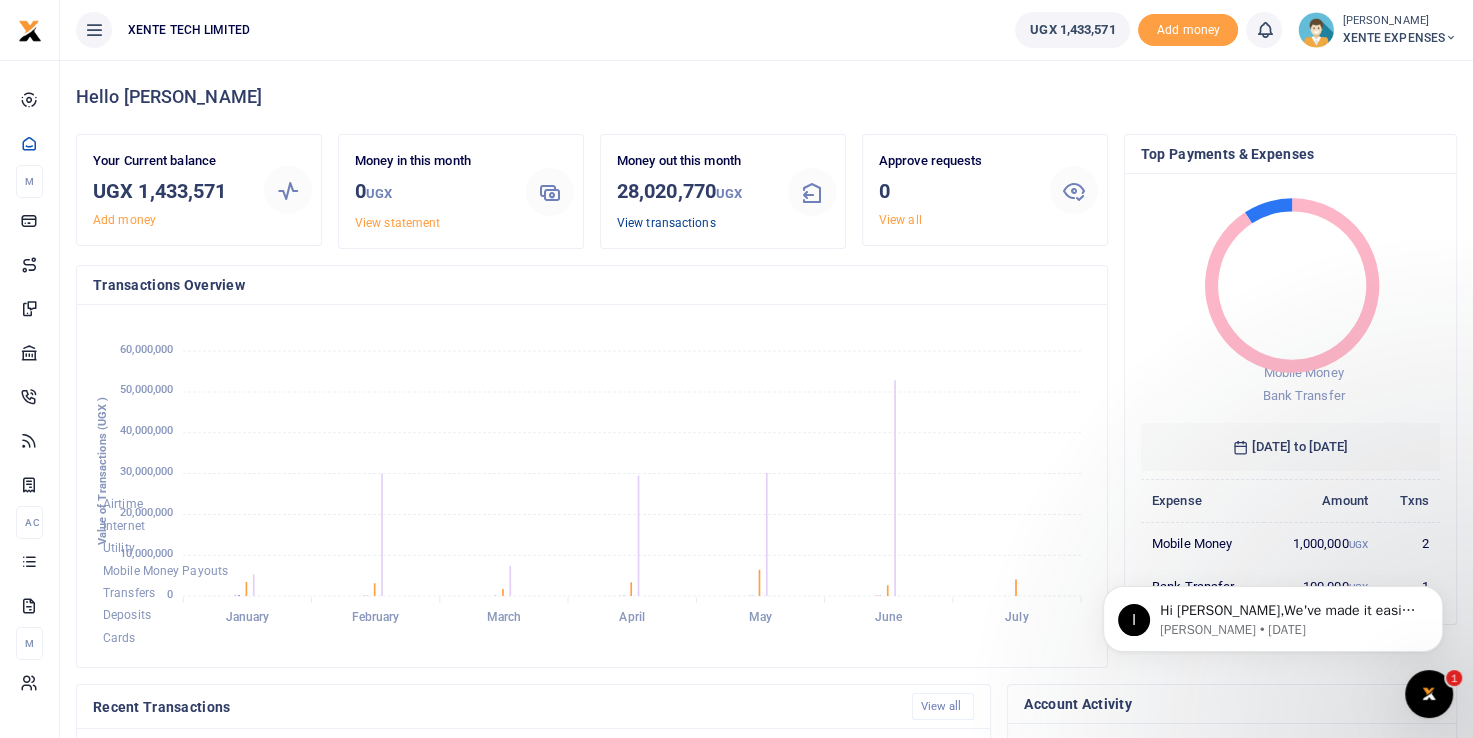 click on "View transactions" at bounding box center [666, 223] 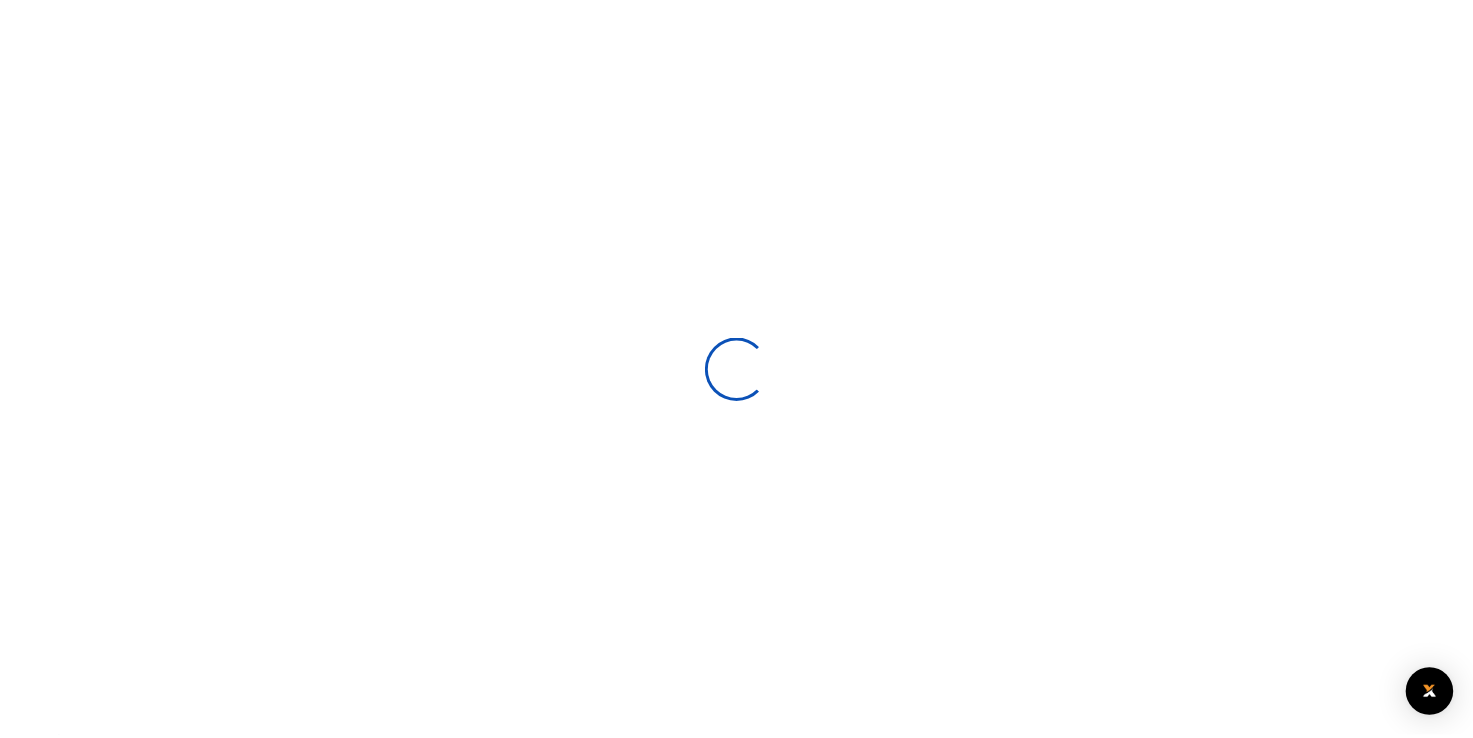 scroll, scrollTop: 0, scrollLeft: 0, axis: both 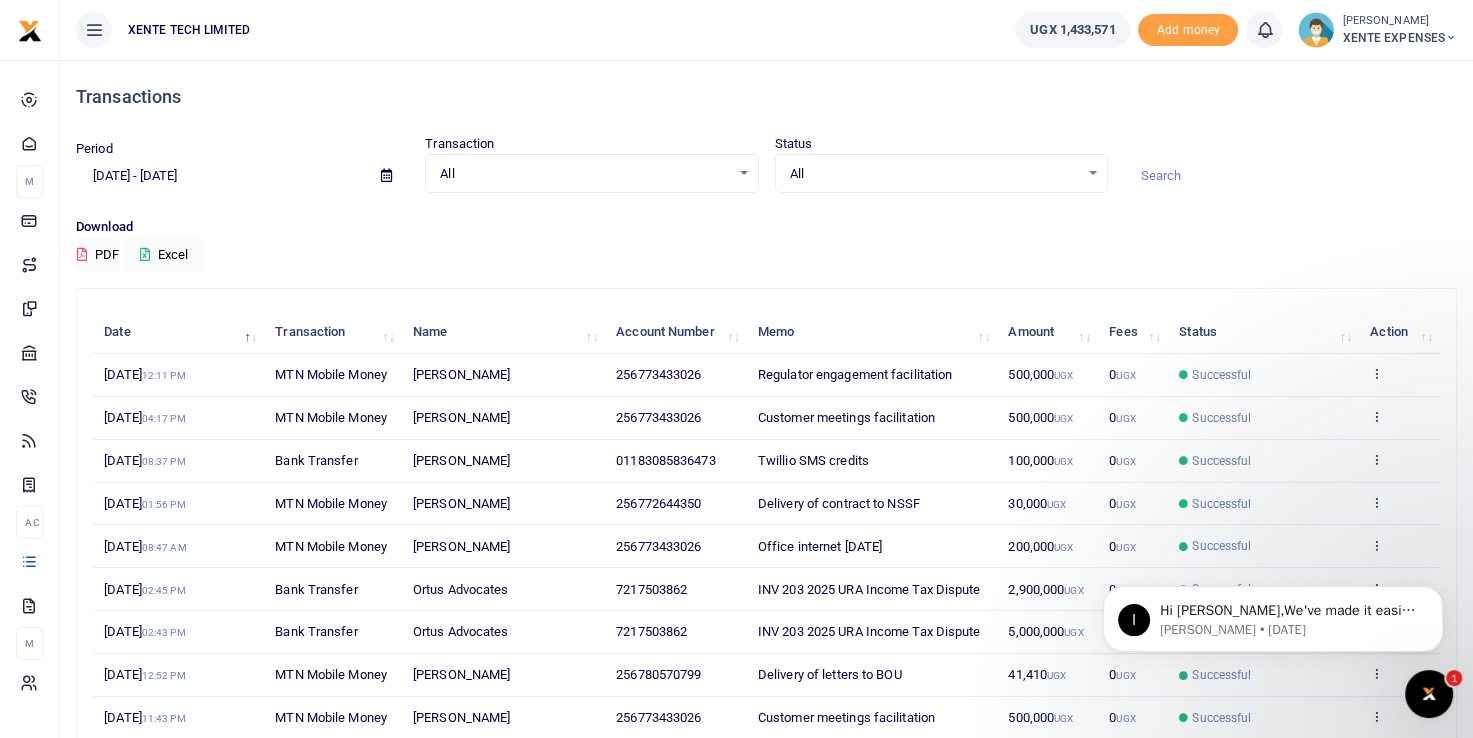 click at bounding box center (1290, 176) 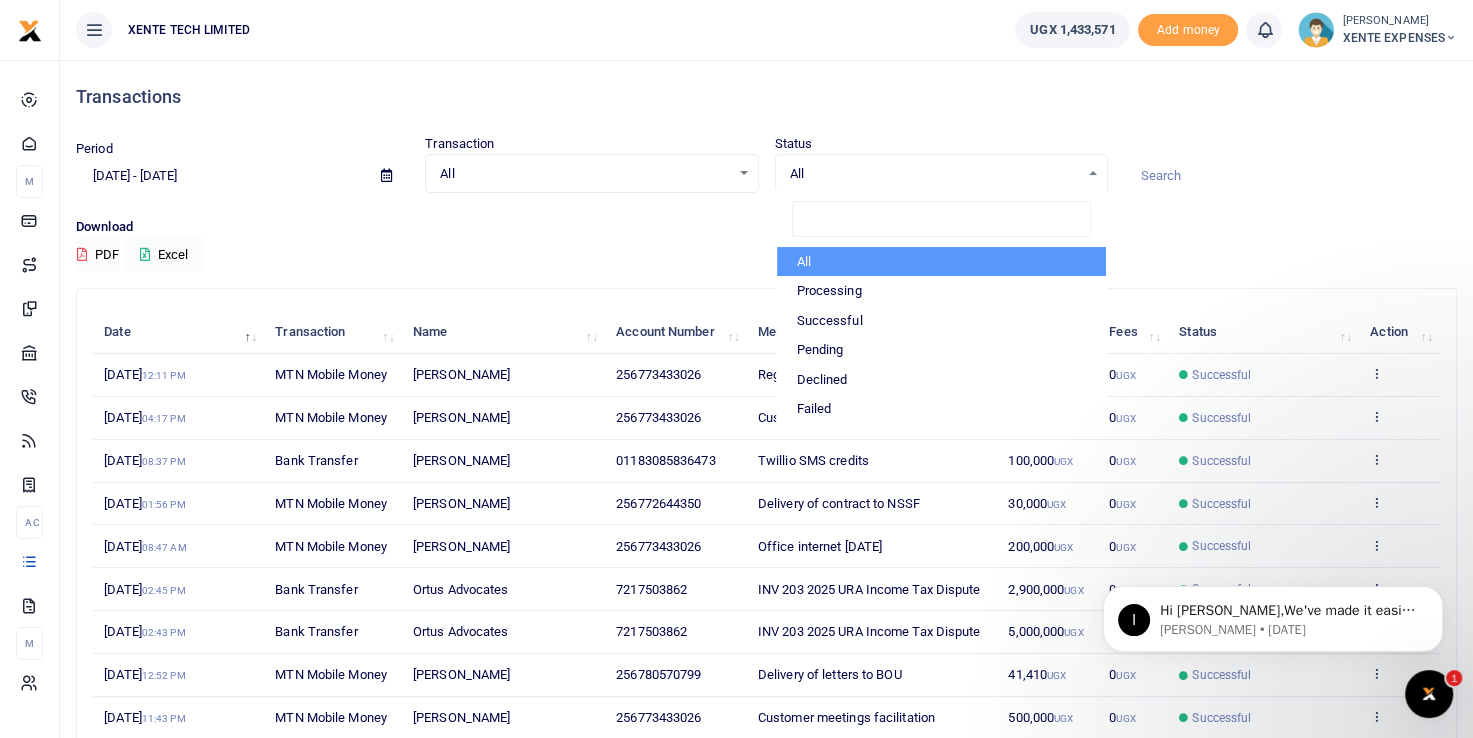 click on "All" at bounding box center [934, 174] 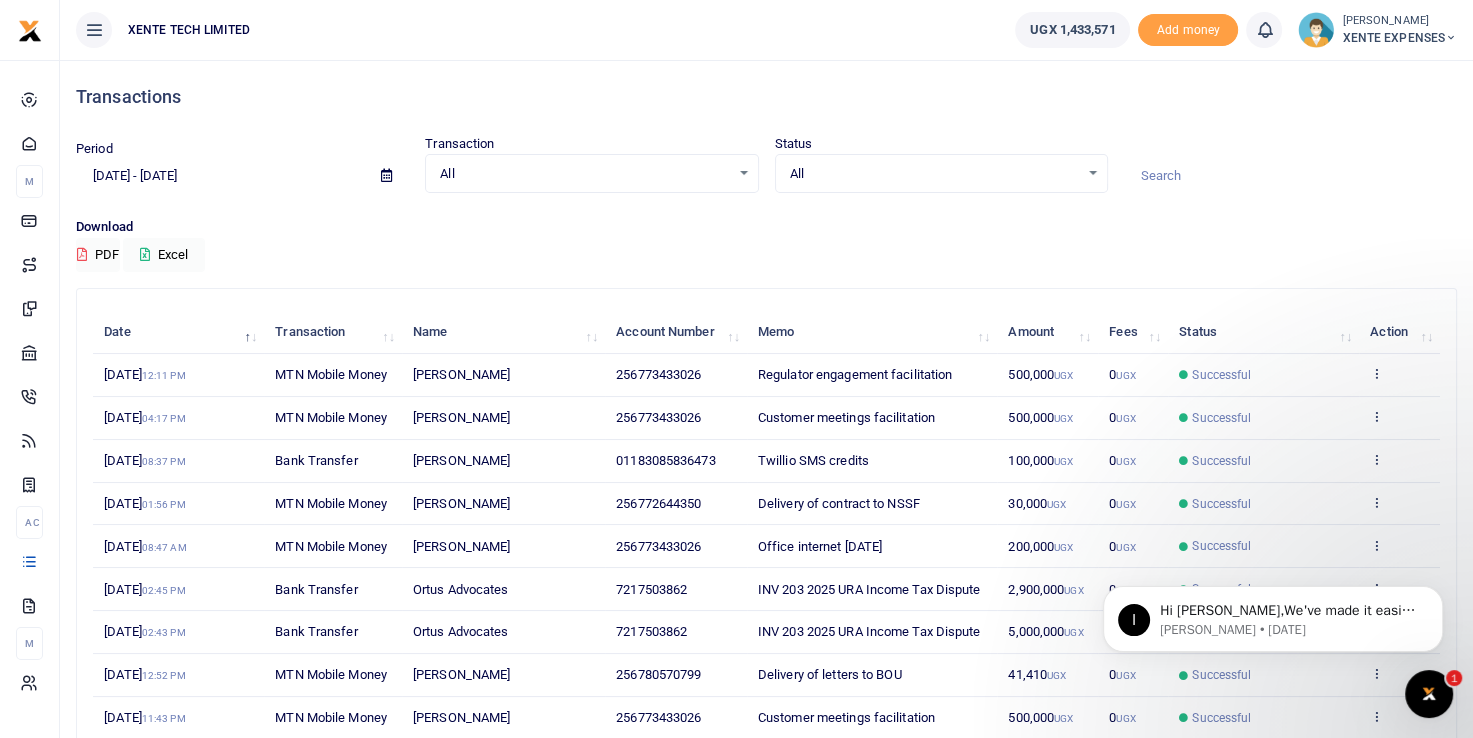 click on "All" at bounding box center [584, 174] 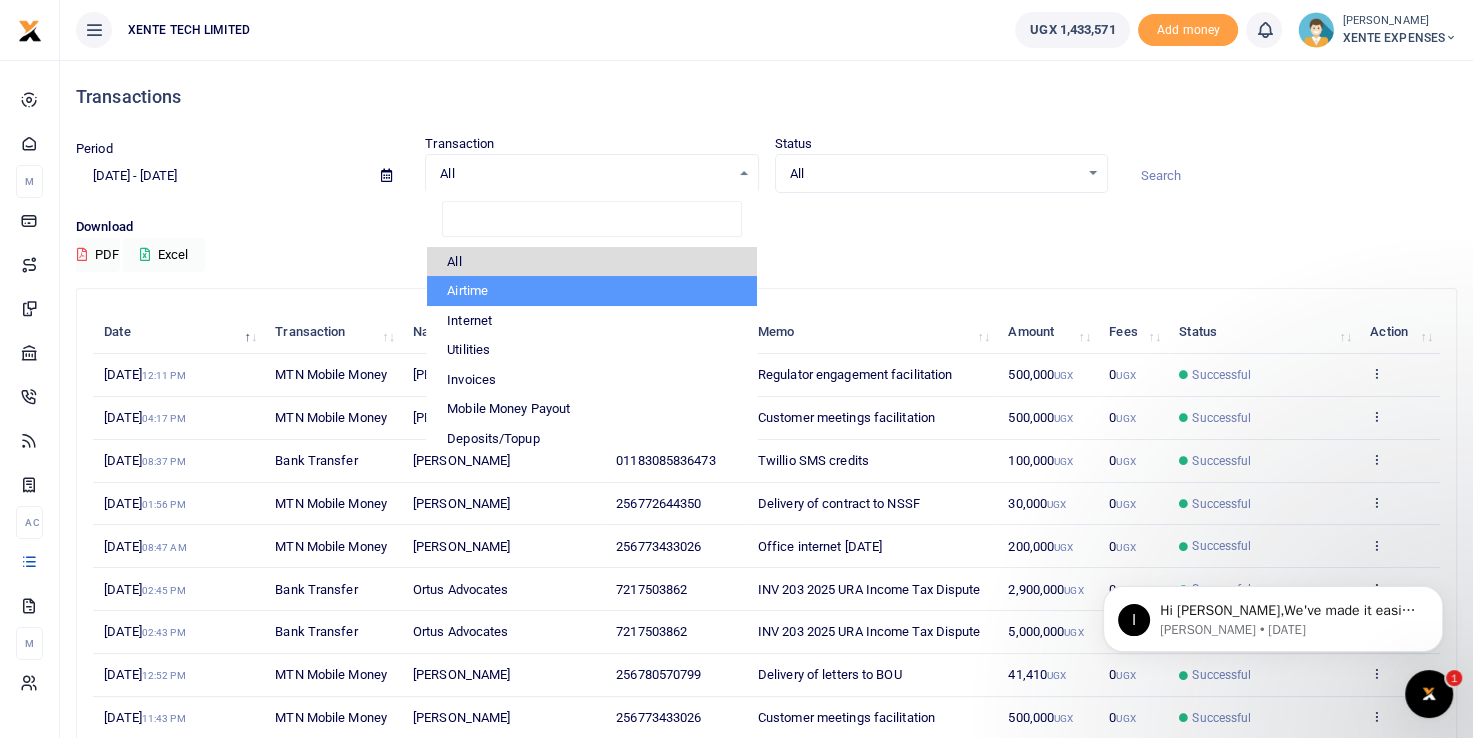 click on "Airtime" at bounding box center [591, 291] 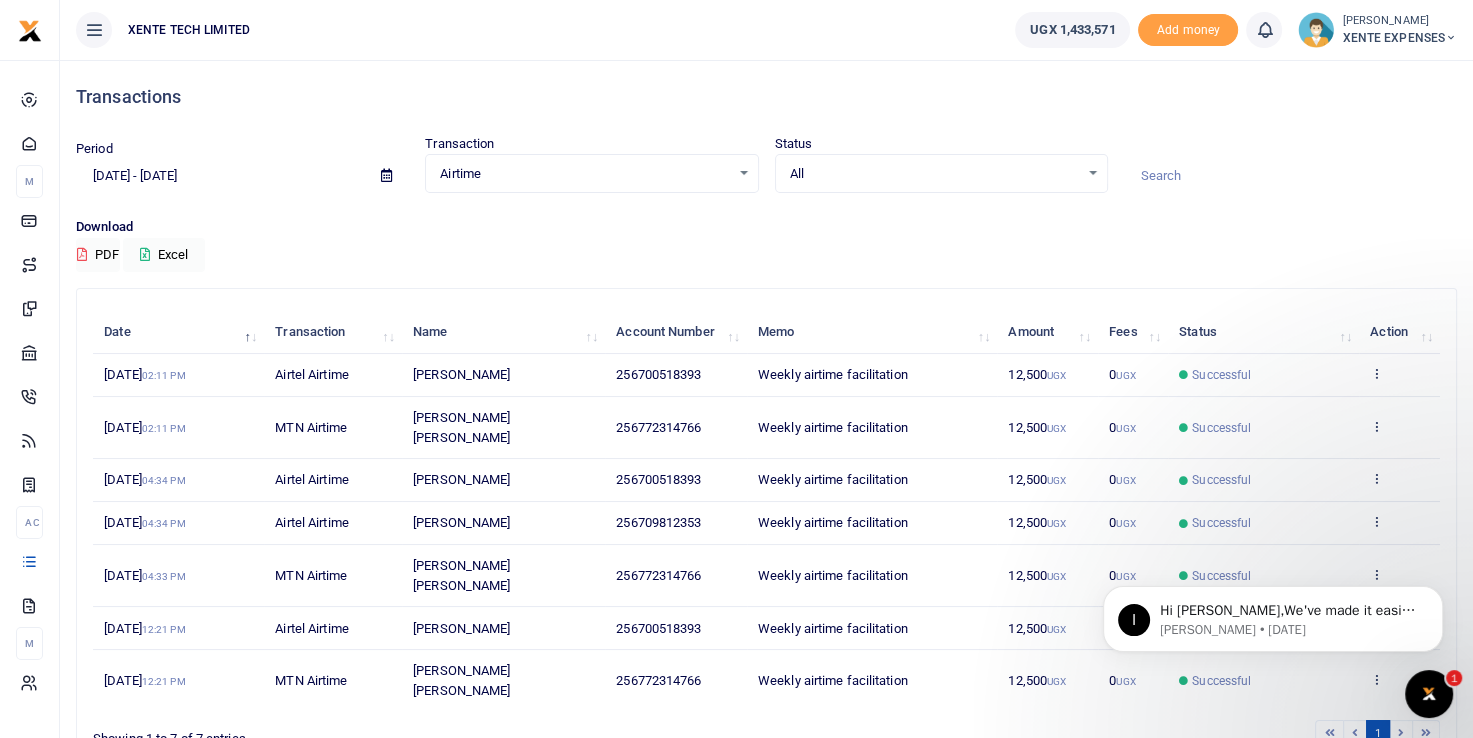 click on "Airtime Select an option..." at bounding box center (591, 174) 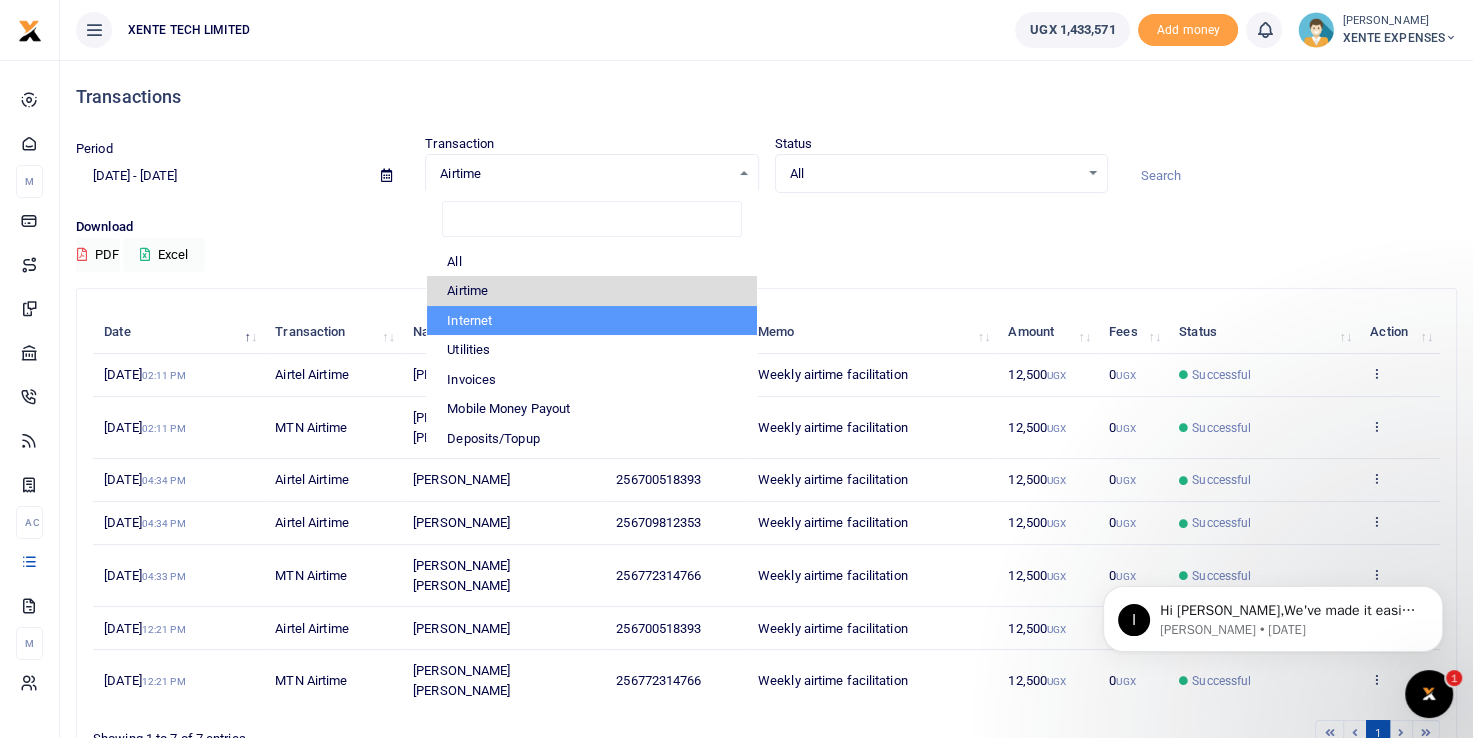 click on "Internet" at bounding box center (591, 321) 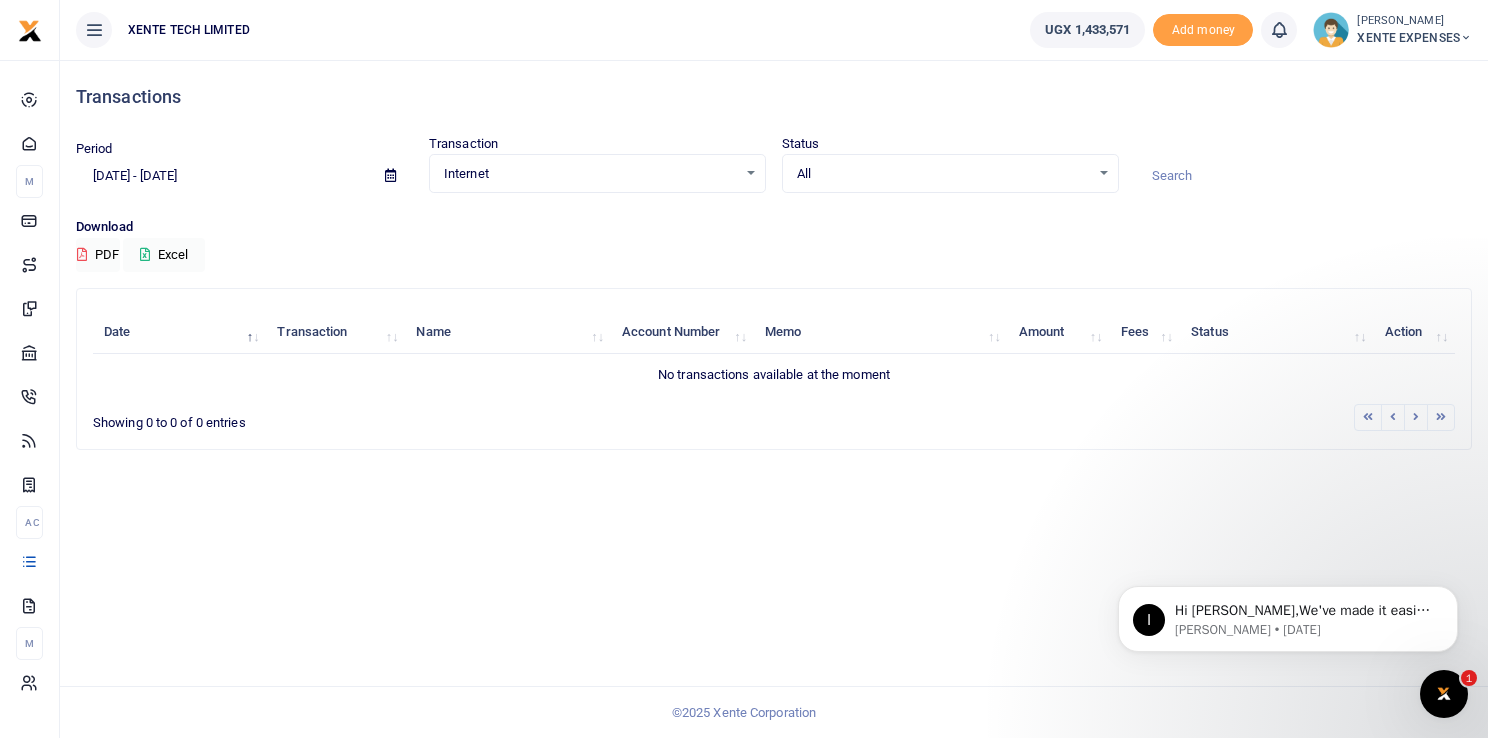 click on "Period" at bounding box center (94, 149) 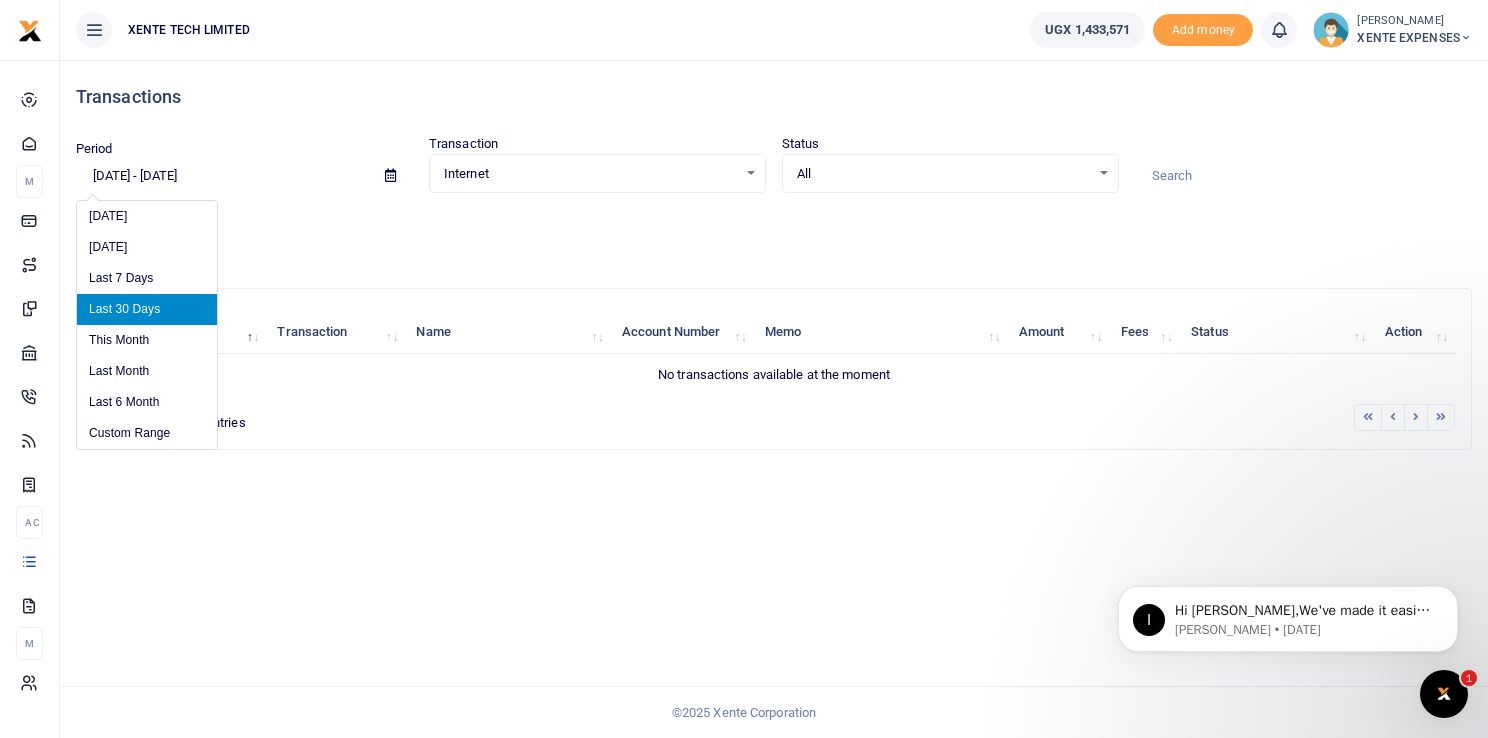 click on "[DATE] - [DATE]" at bounding box center (222, 176) 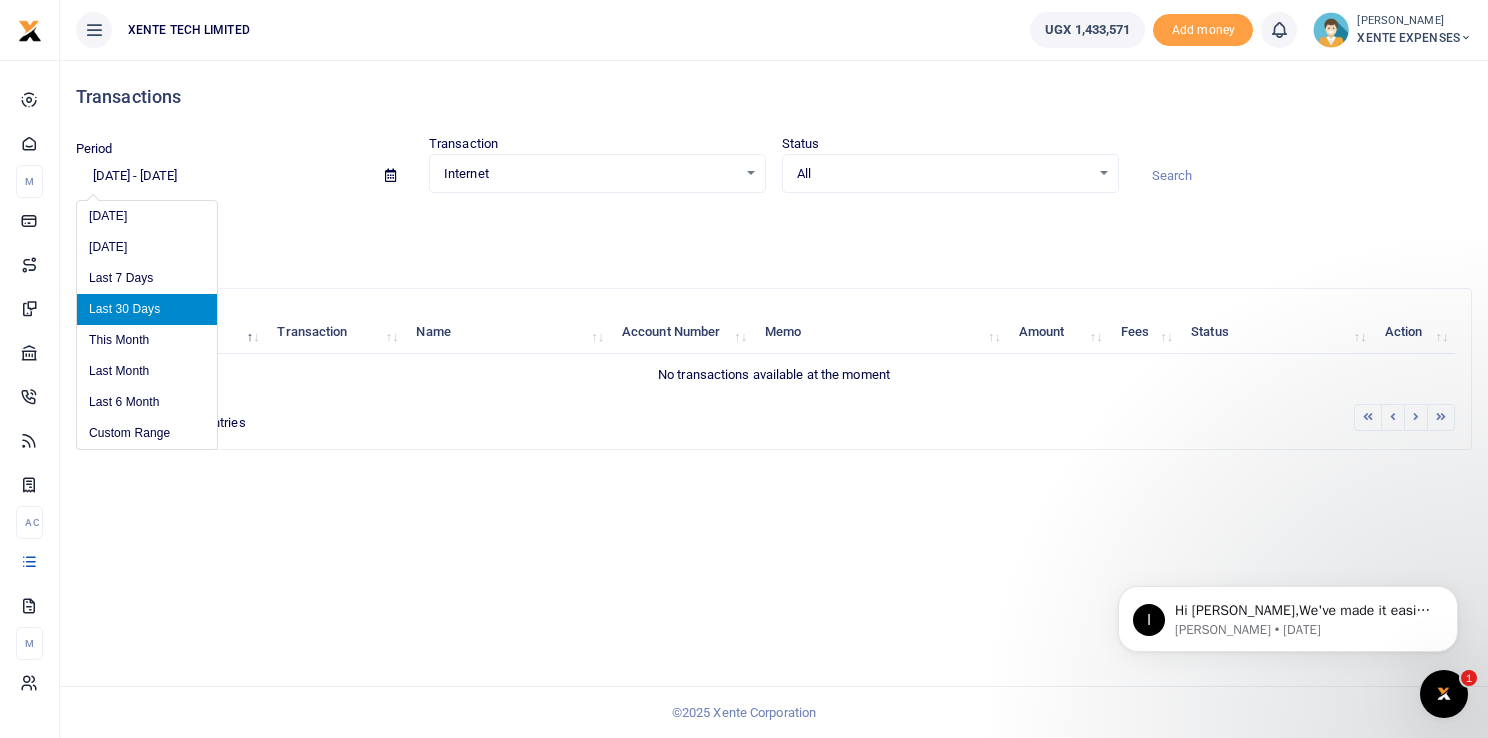 click on "[DATE] - [DATE]" at bounding box center (222, 176) 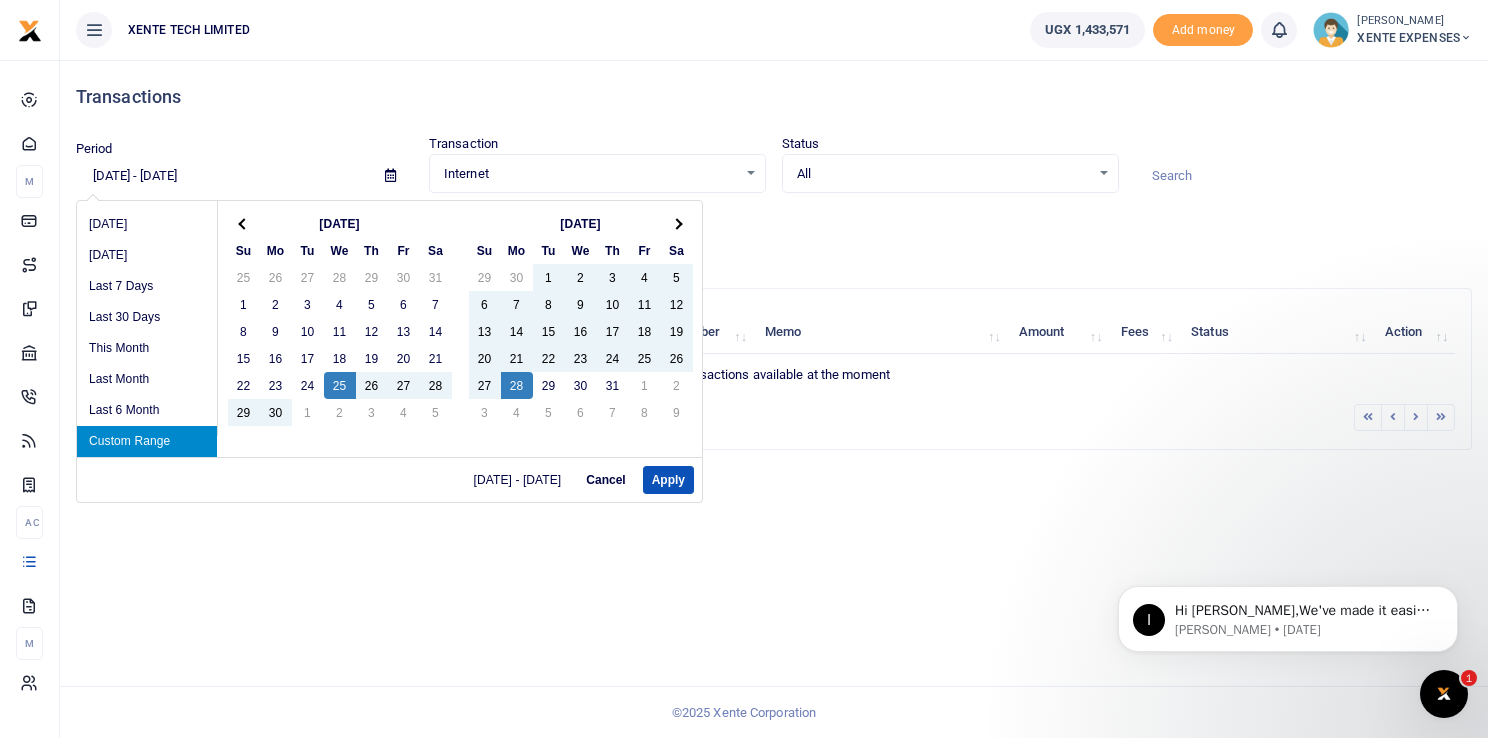 type on "[DATE] - [DATE]" 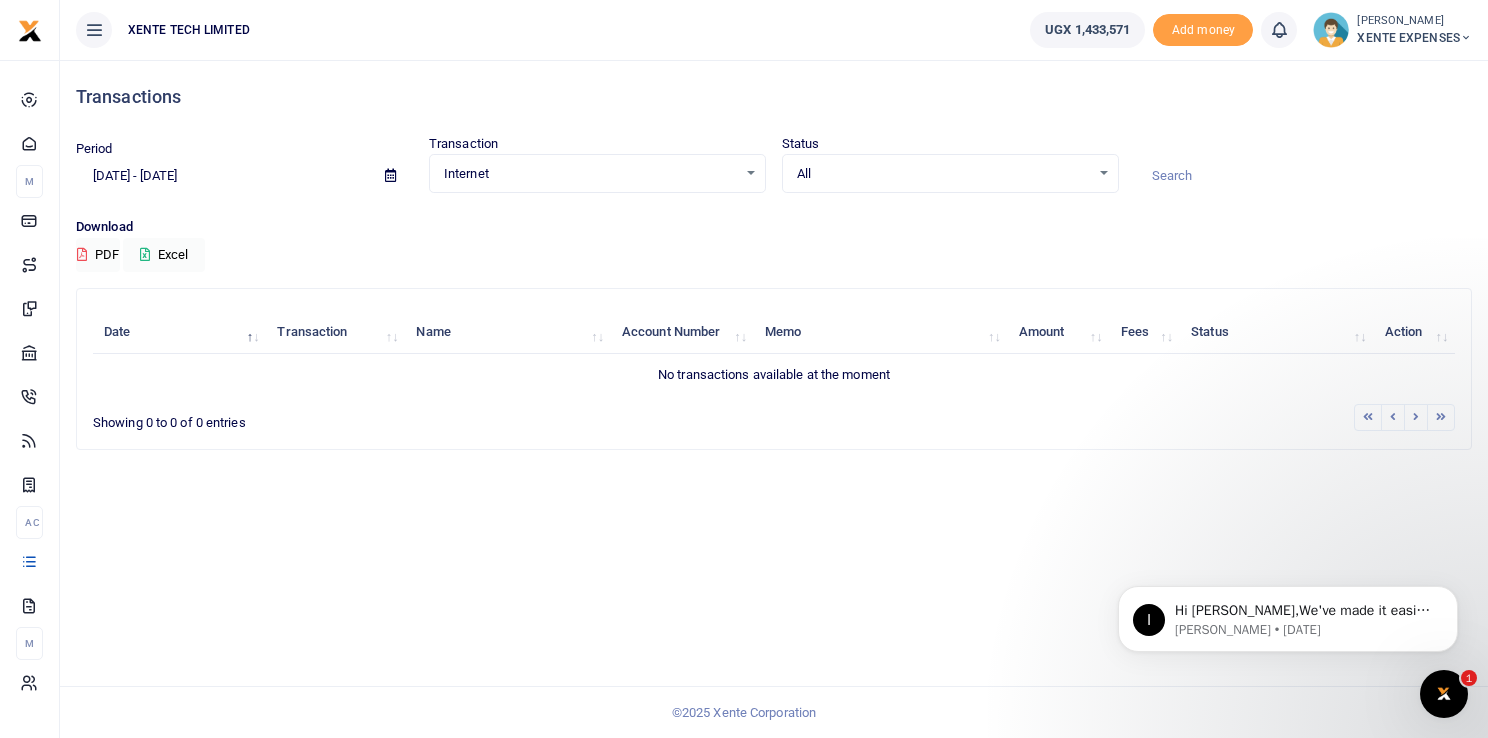 click at bounding box center (1303, 176) 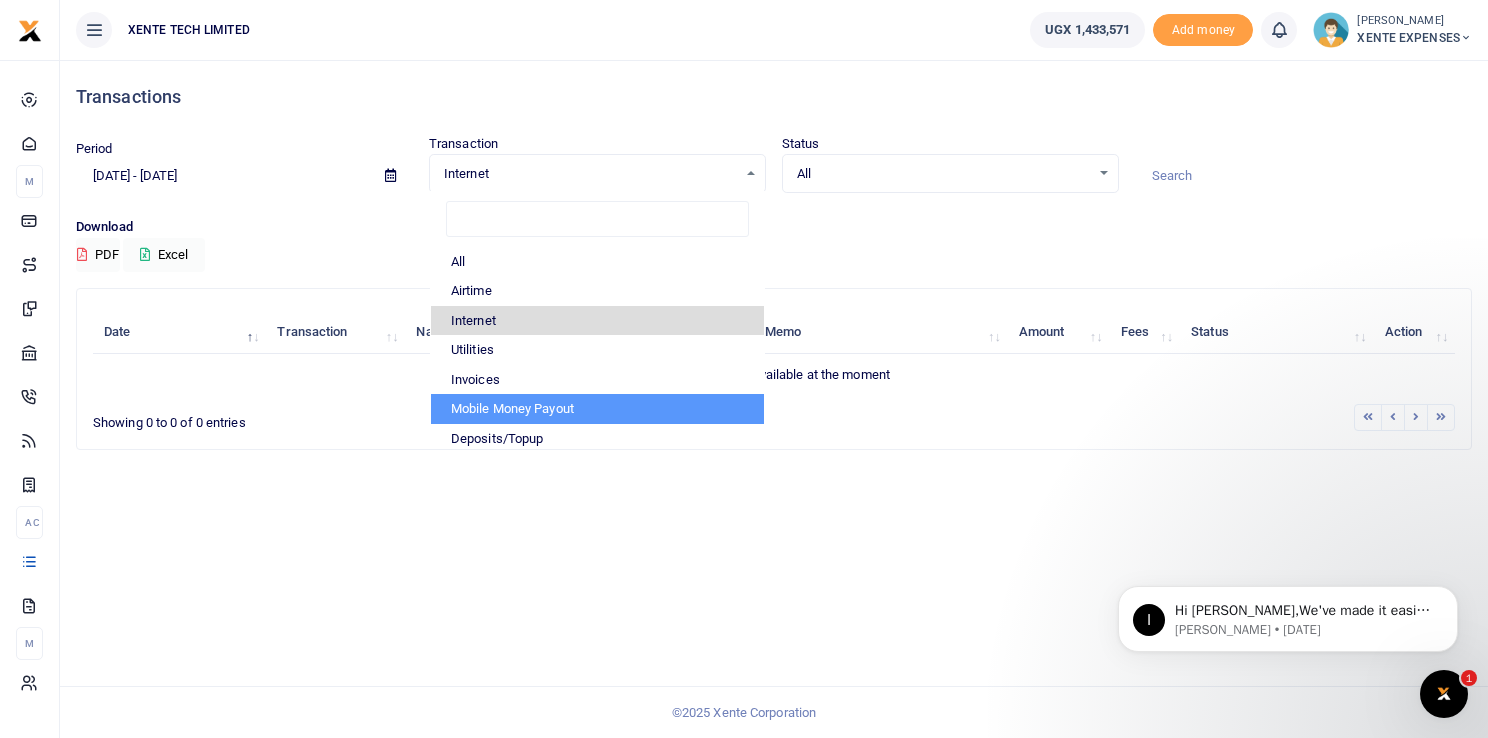 click on "Mobile Money Payout" at bounding box center (597, 409) 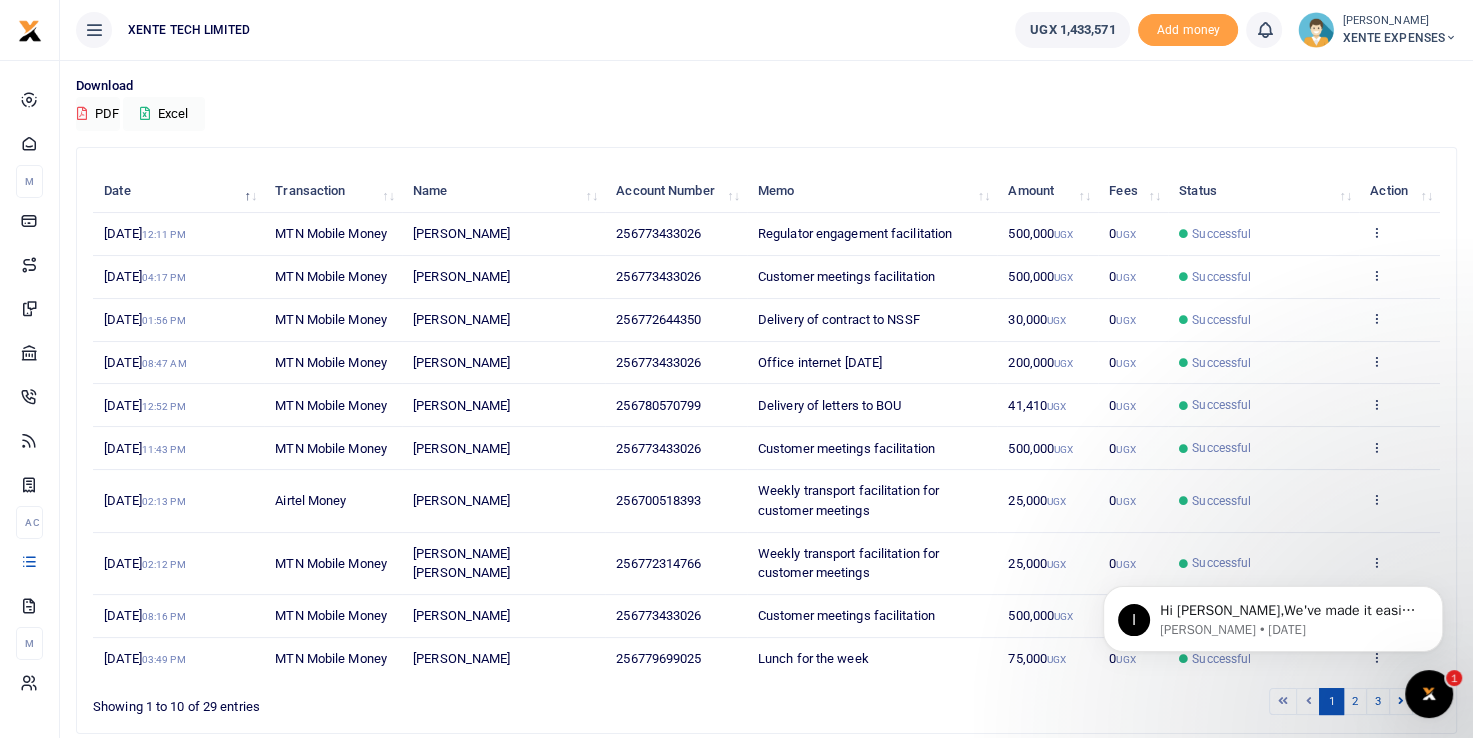 scroll, scrollTop: 0, scrollLeft: 0, axis: both 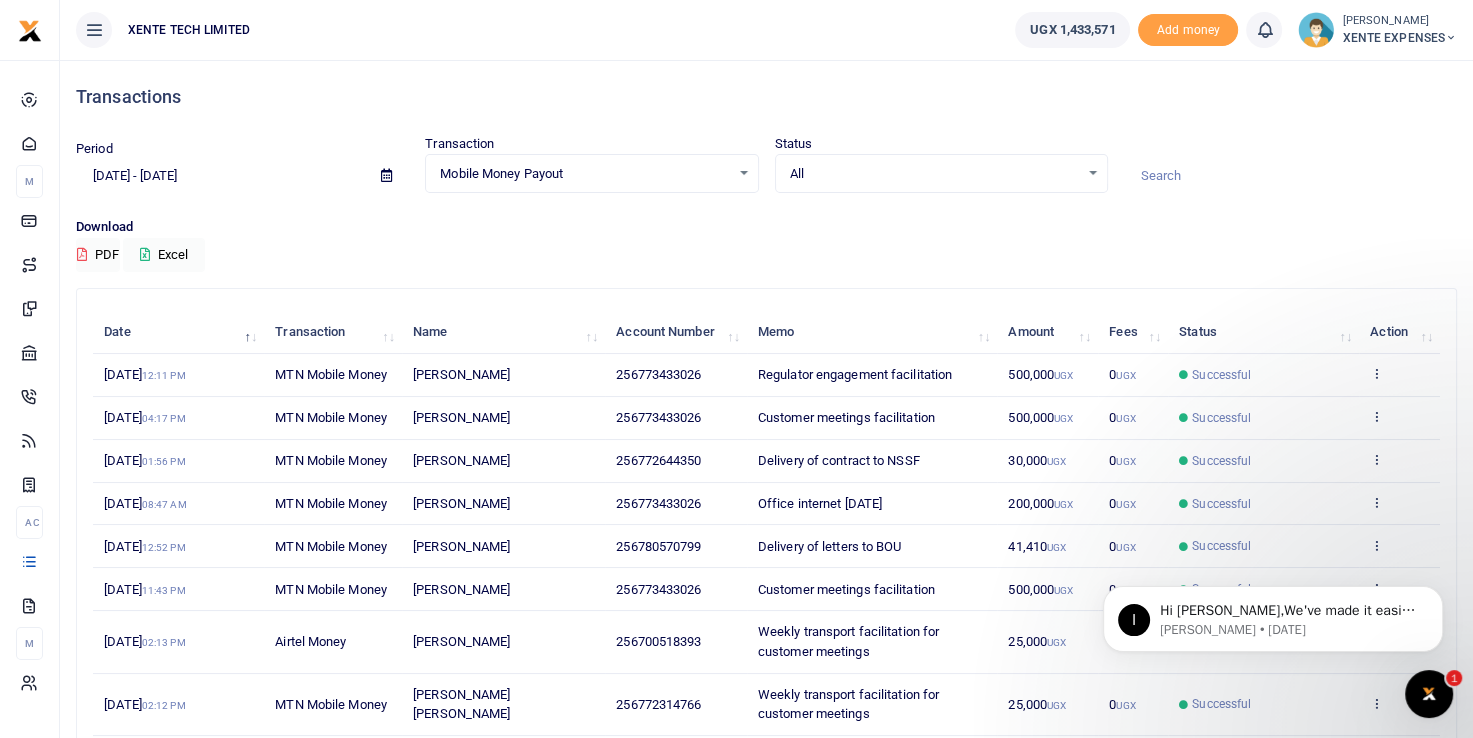 click on "Action" at bounding box center [1399, 332] 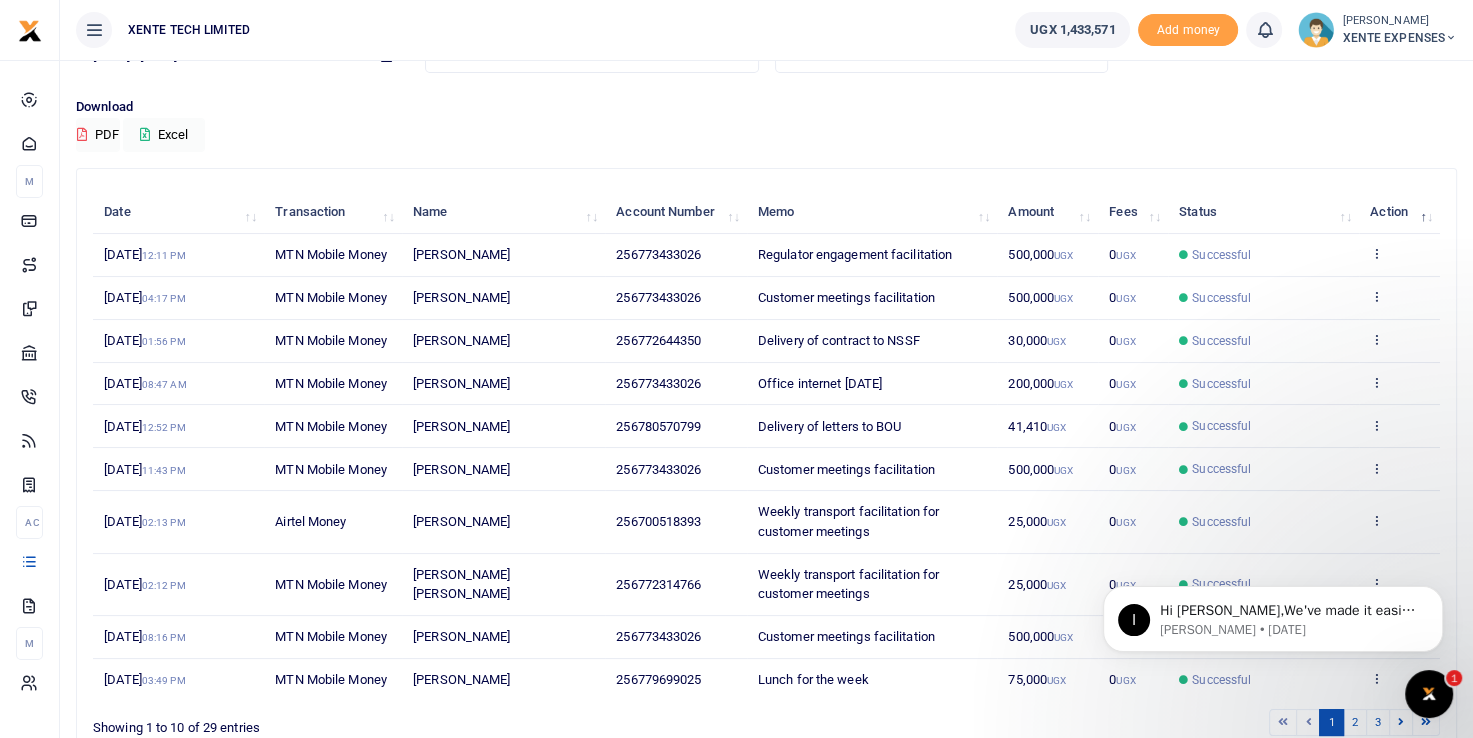 scroll, scrollTop: 216, scrollLeft: 0, axis: vertical 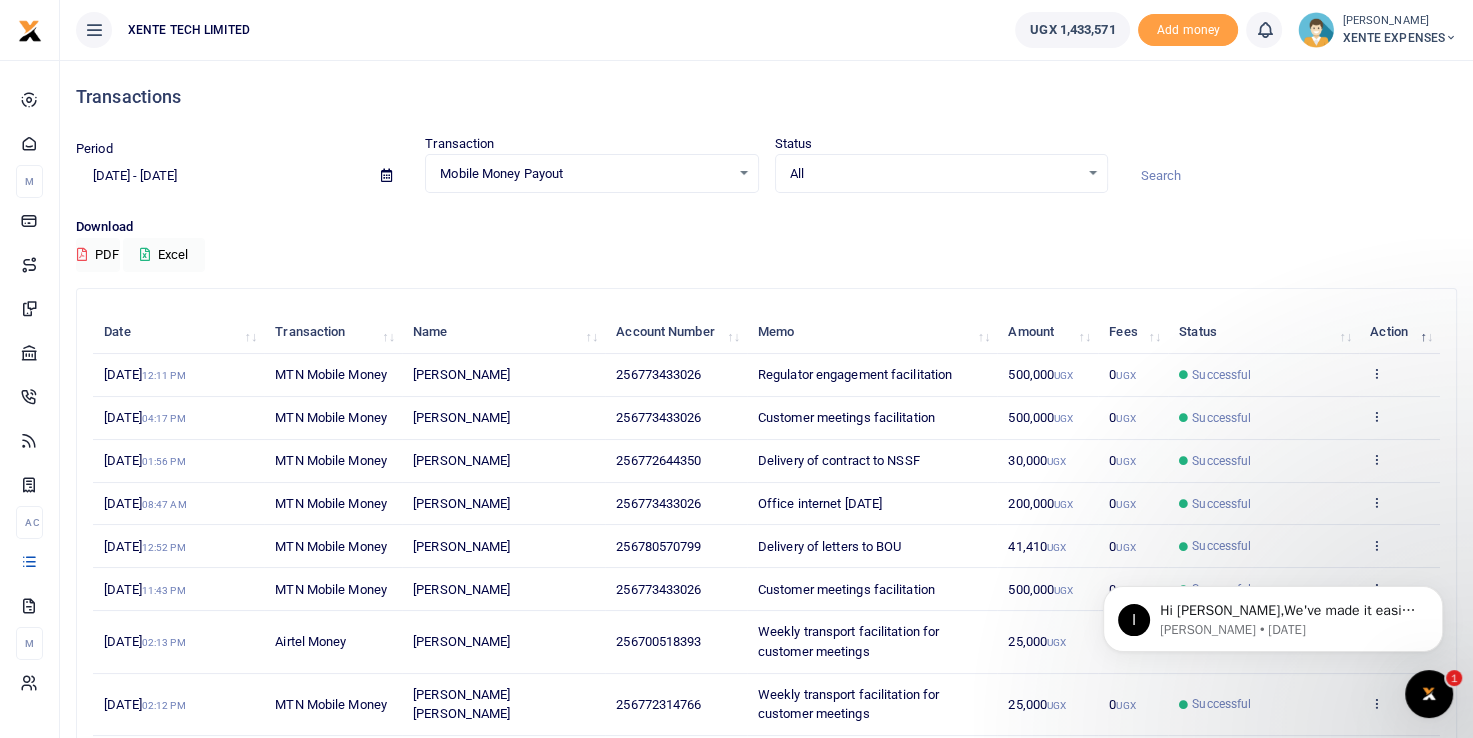 click on "All Select an option..." at bounding box center (941, 174) 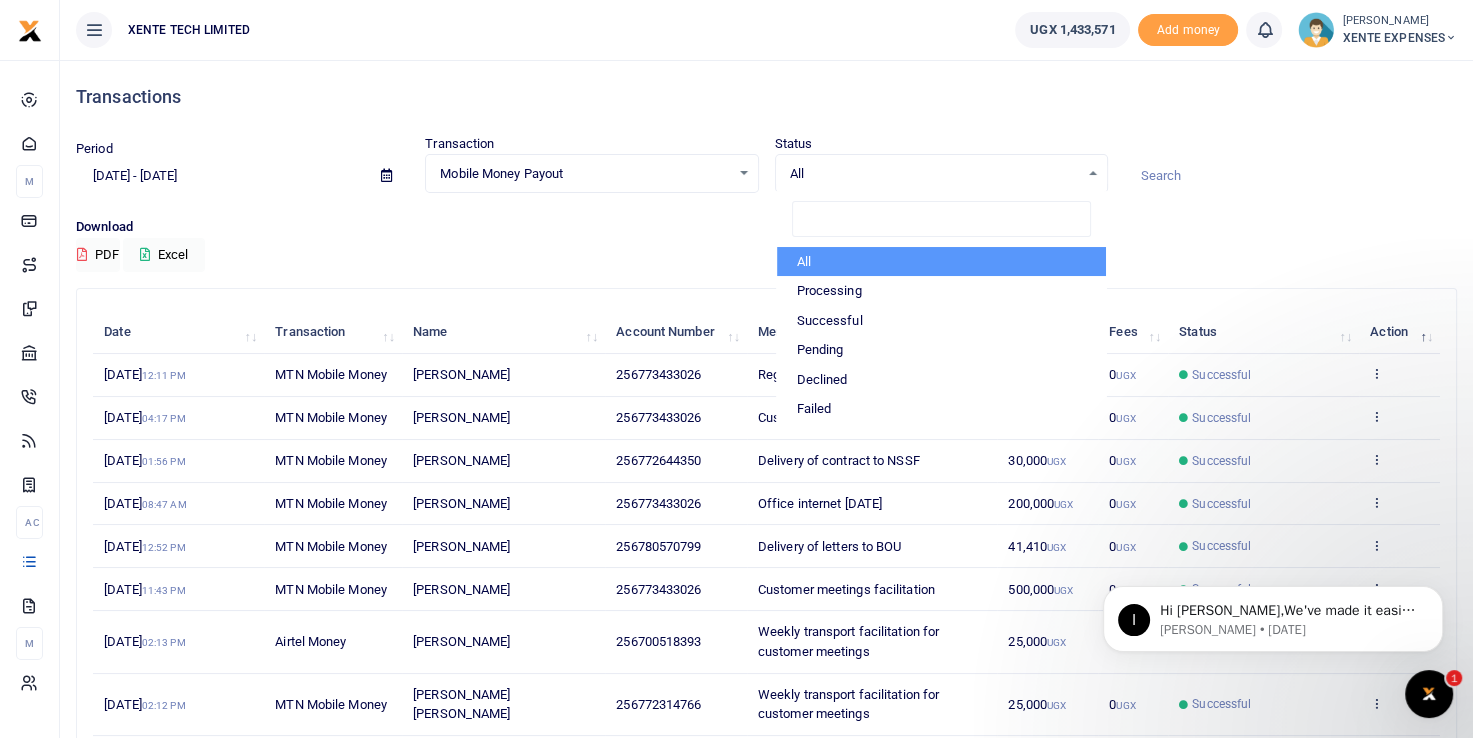 click at bounding box center (1290, 176) 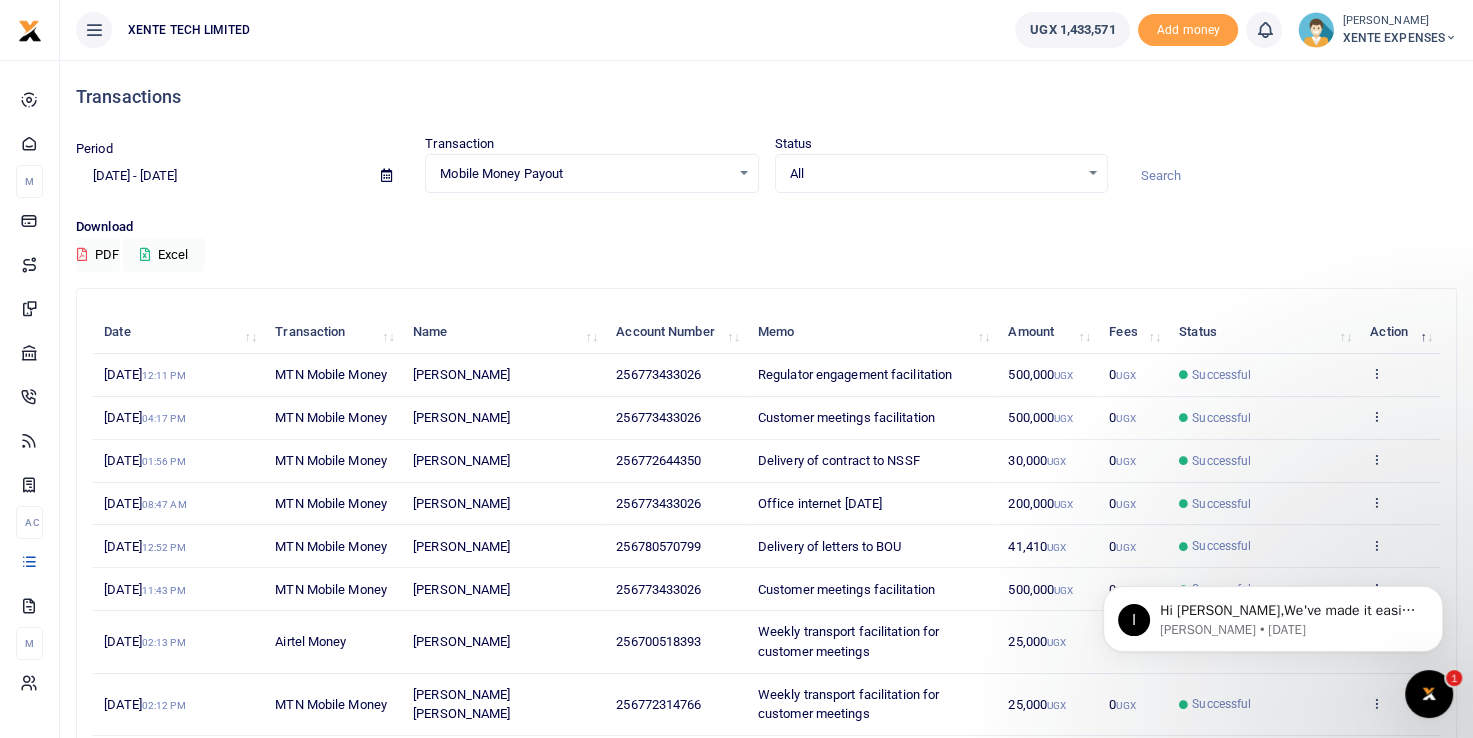 click at bounding box center [1290, 176] 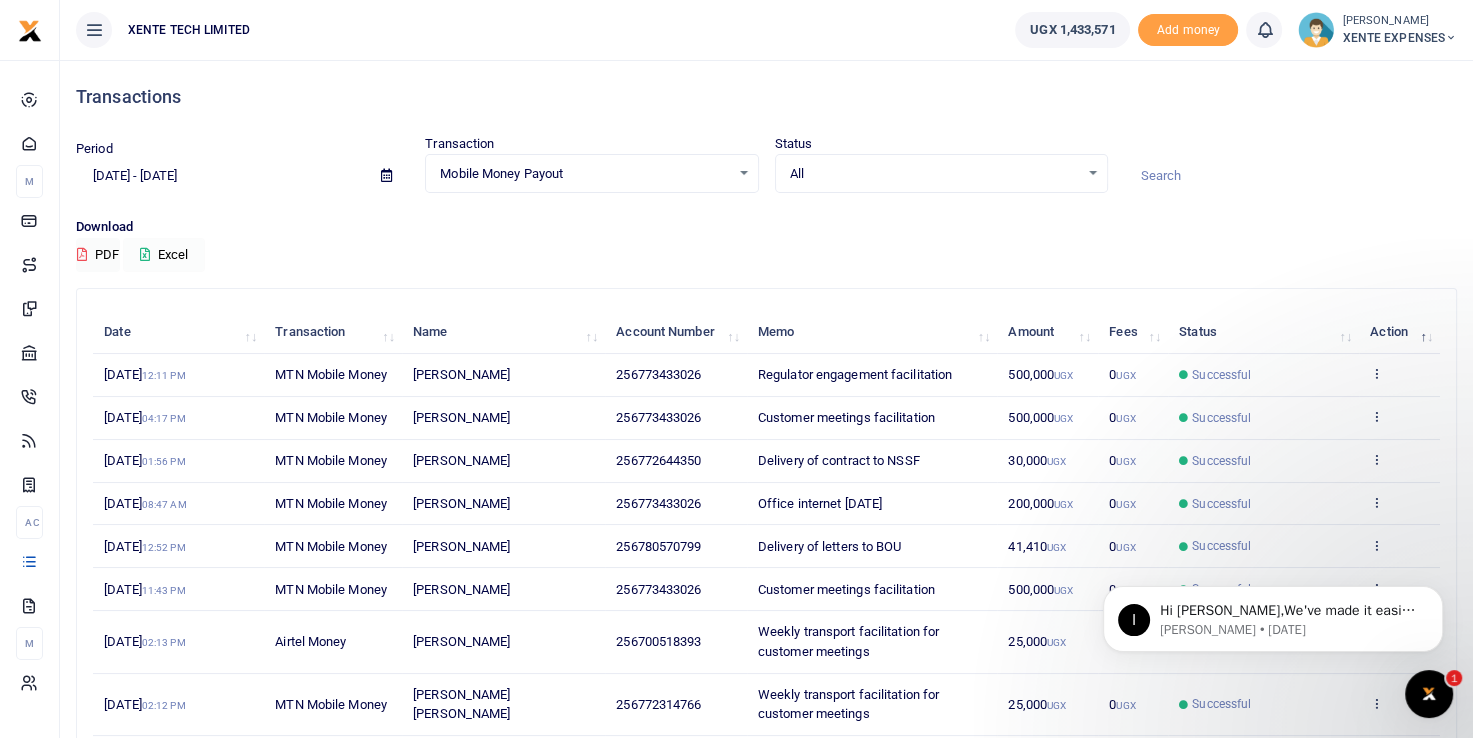 click on "Excel" at bounding box center (164, 255) 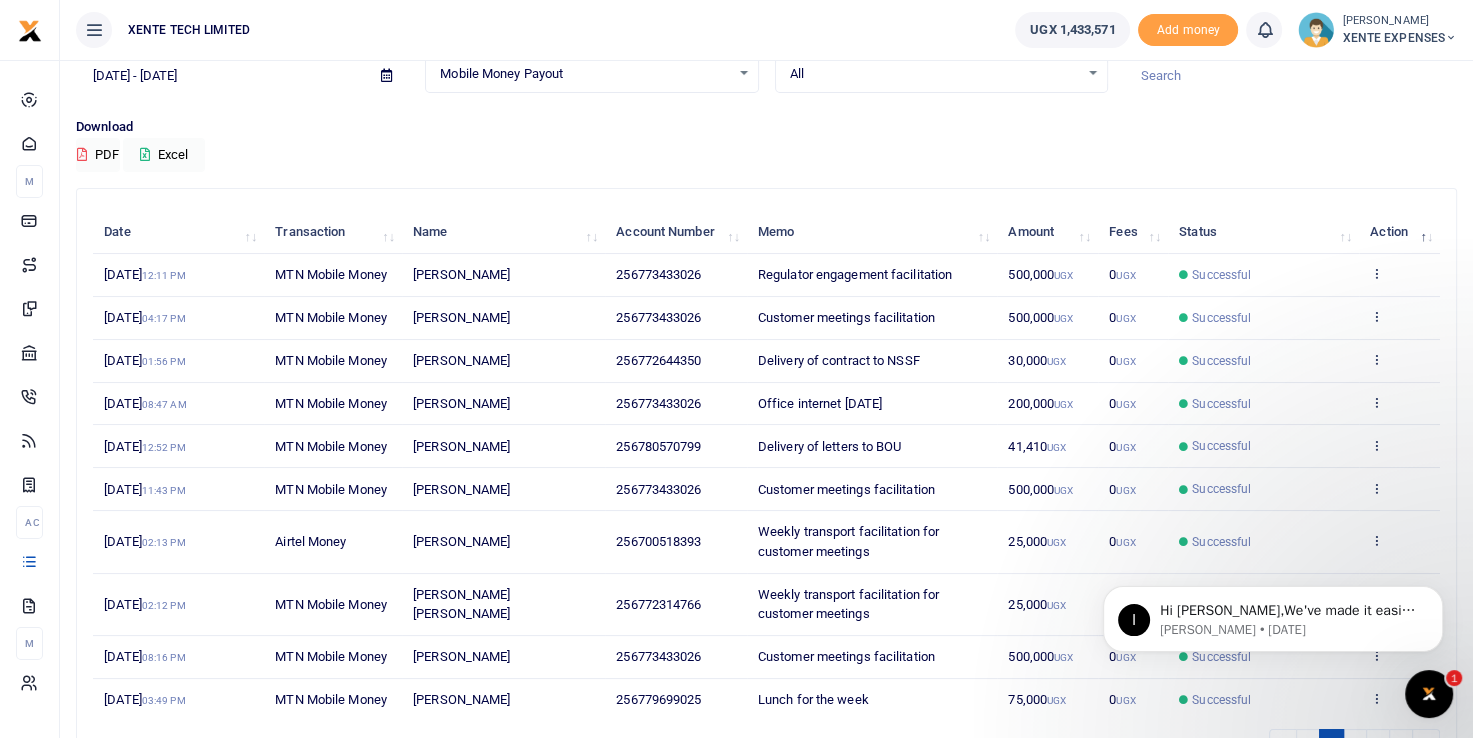 scroll, scrollTop: 100, scrollLeft: 0, axis: vertical 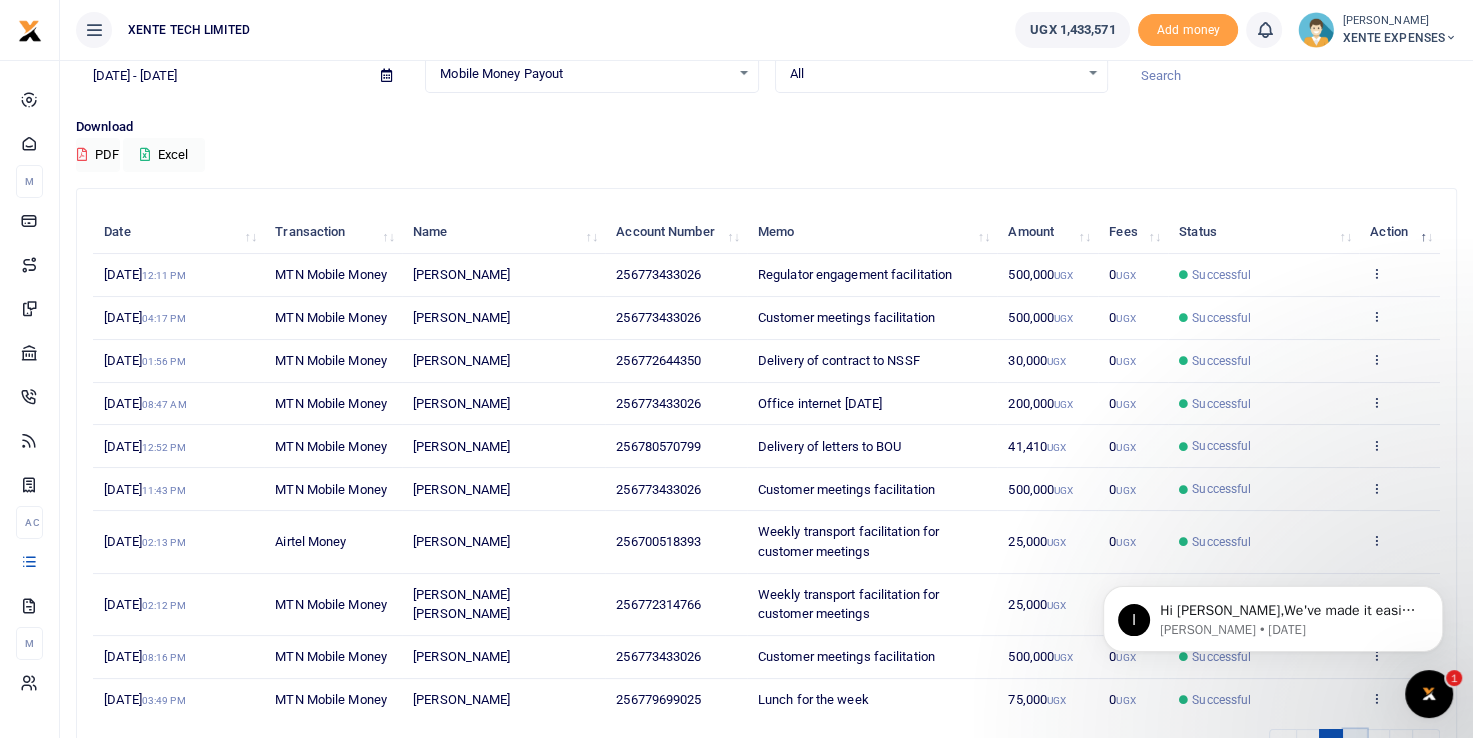 click on "2" at bounding box center (1355, 742) 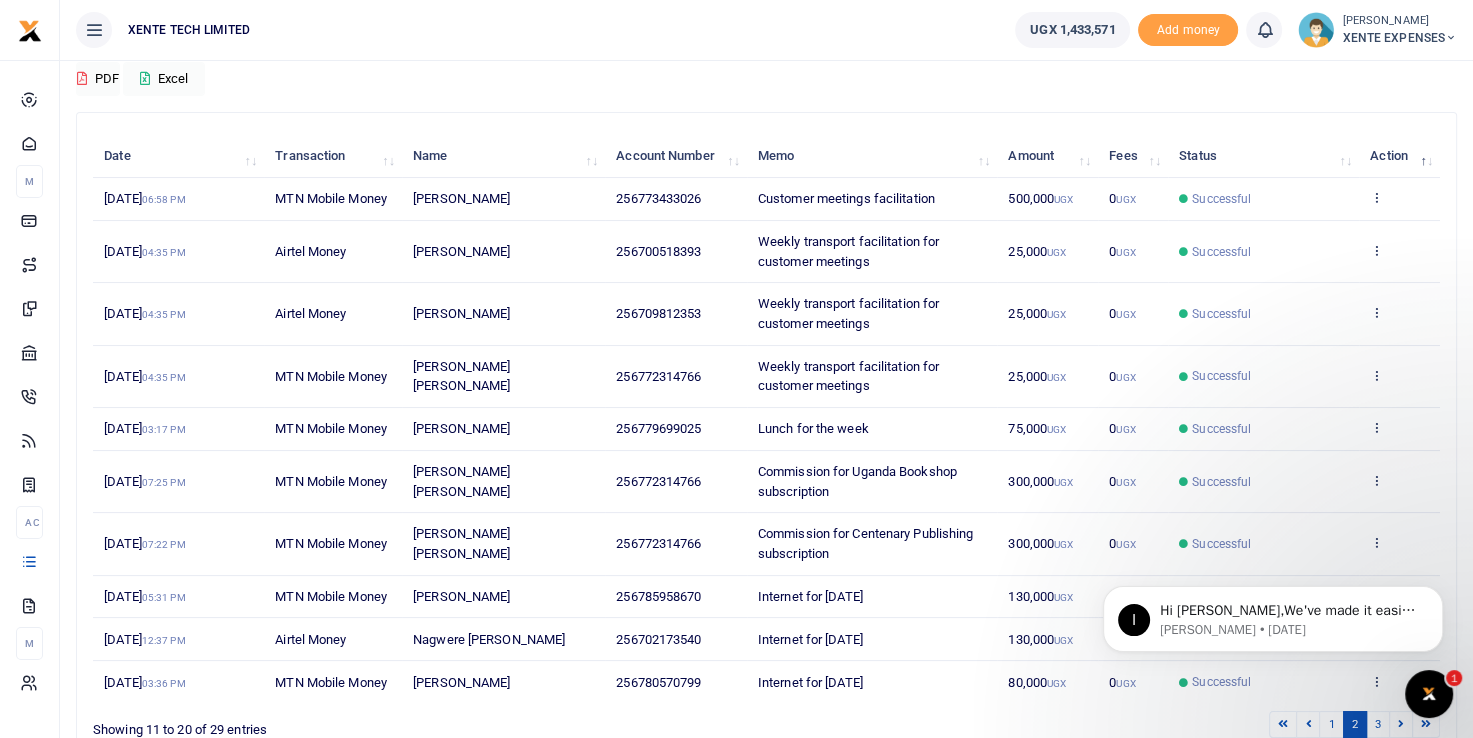 scroll, scrollTop: 175, scrollLeft: 0, axis: vertical 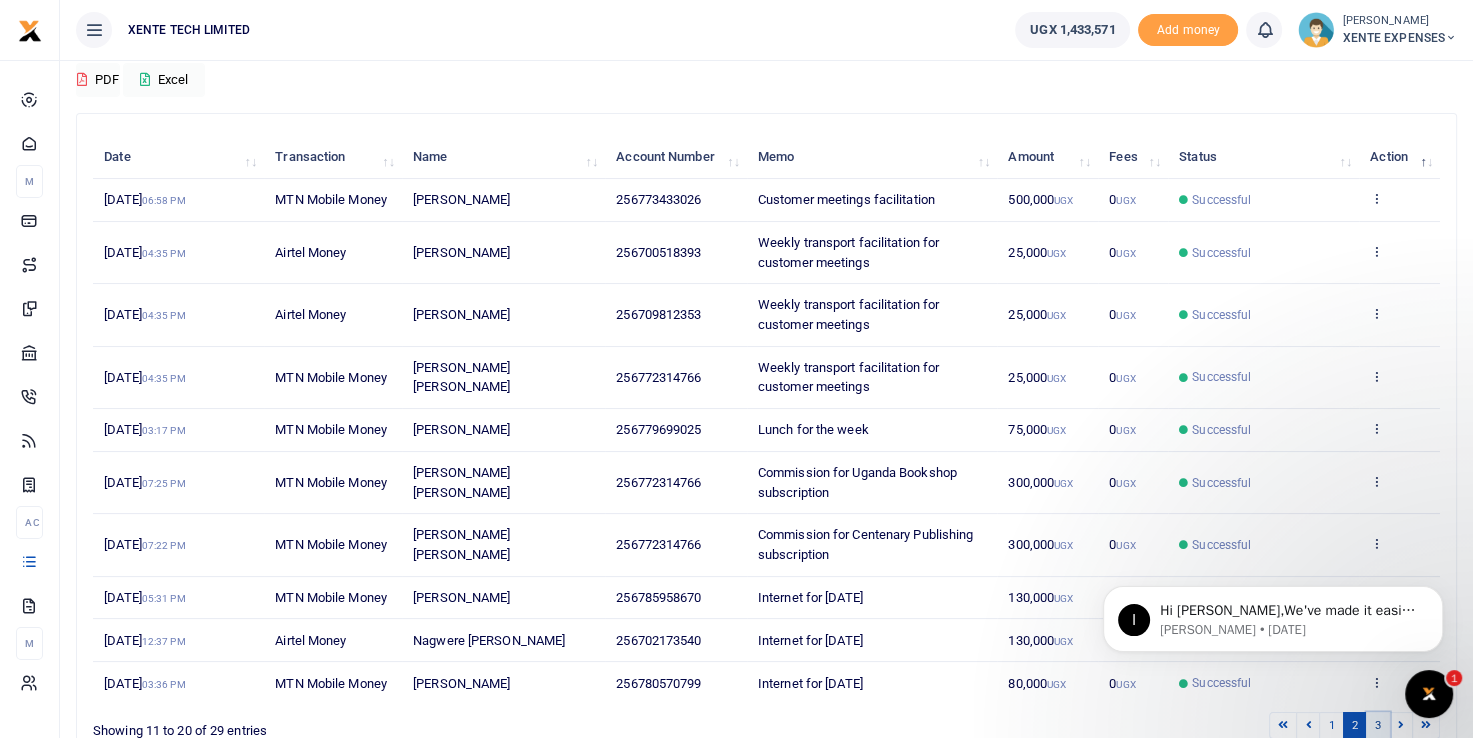 click on "3" at bounding box center [1378, 725] 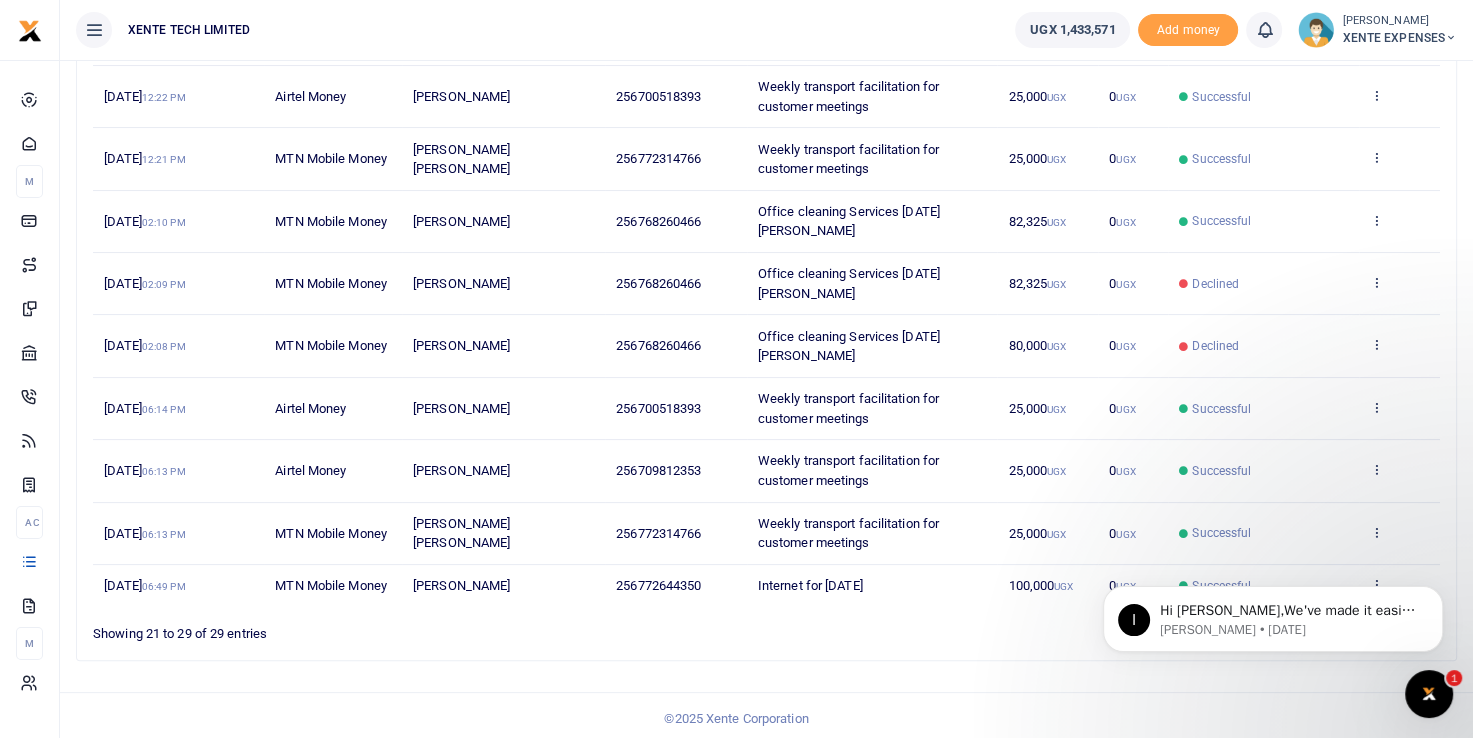 scroll, scrollTop: 291, scrollLeft: 0, axis: vertical 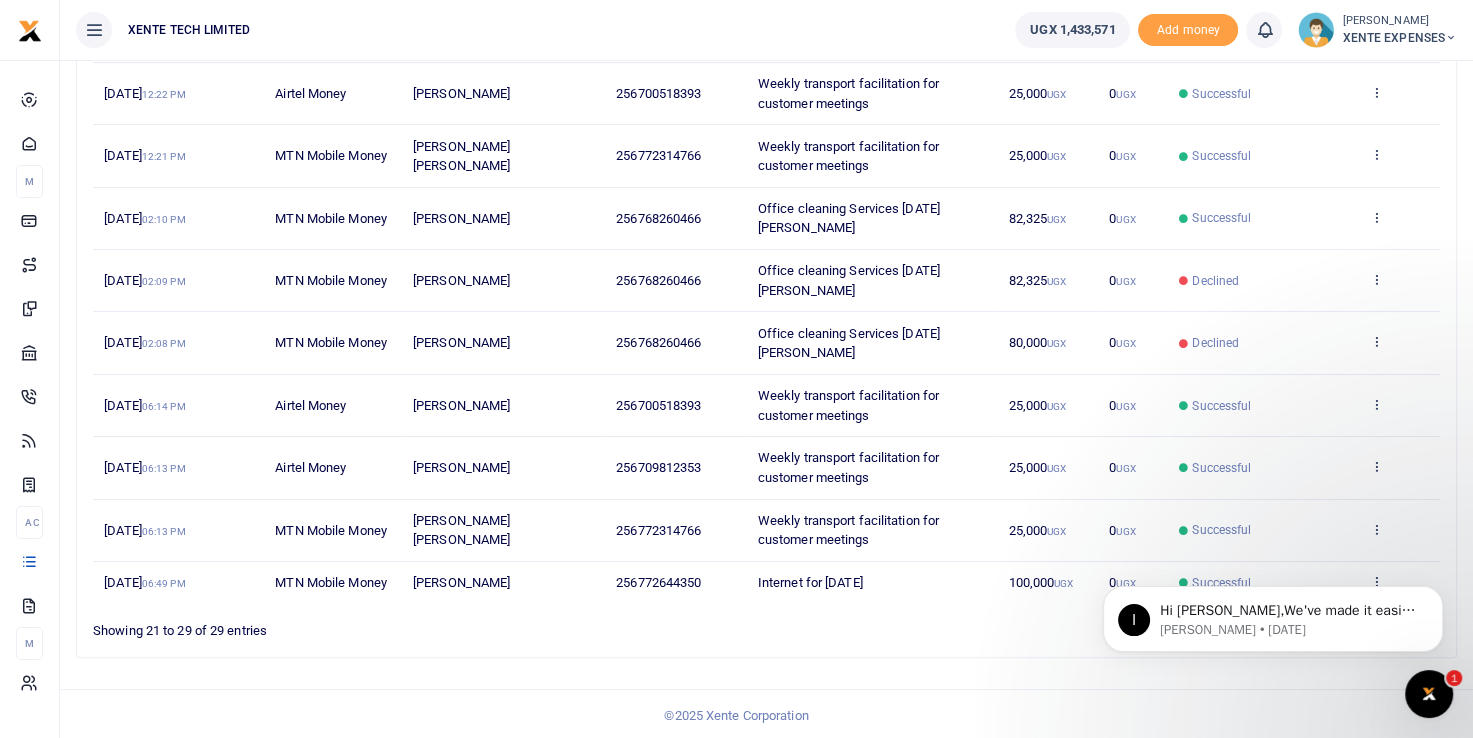 click on "[PERSON_NAME]" at bounding box center [461, 582] 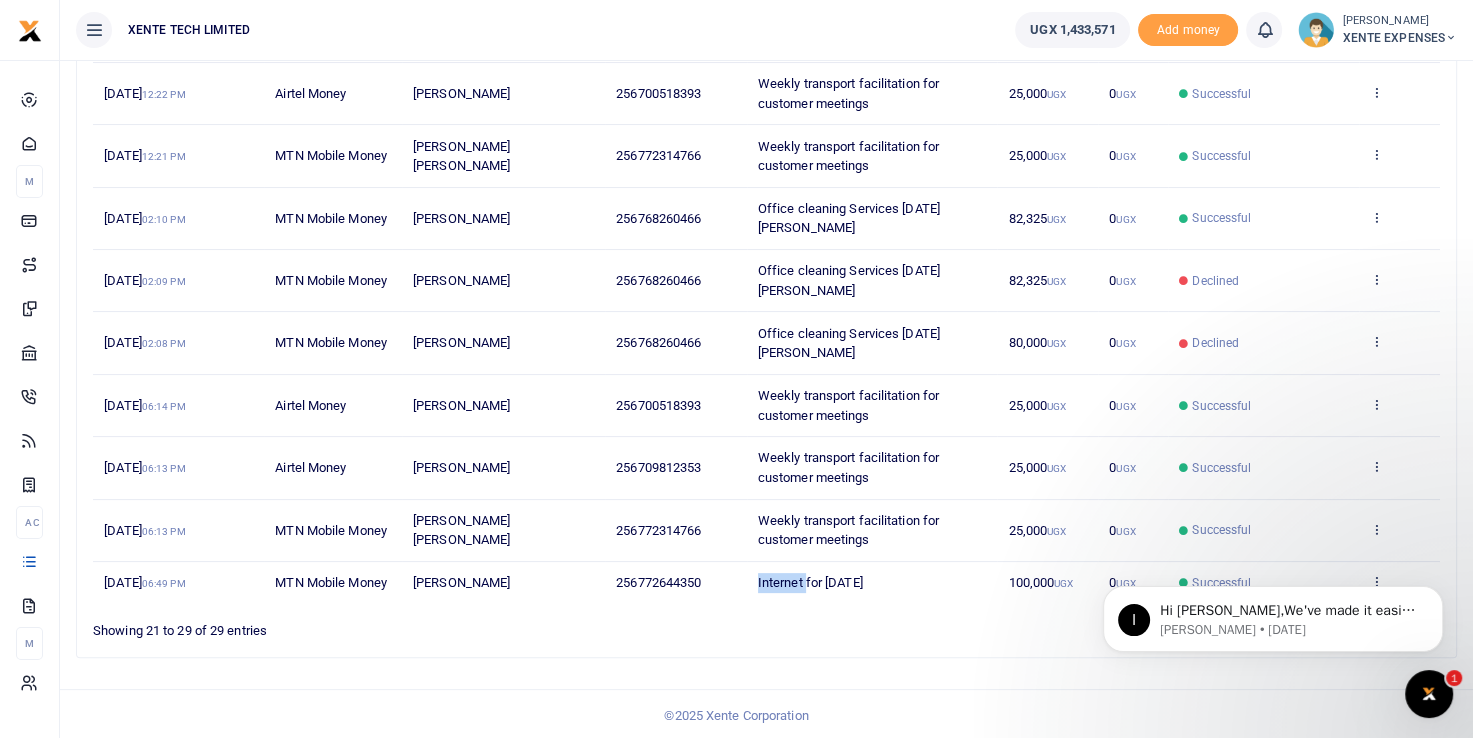 click on "Internet for [DATE]" at bounding box center [810, 582] 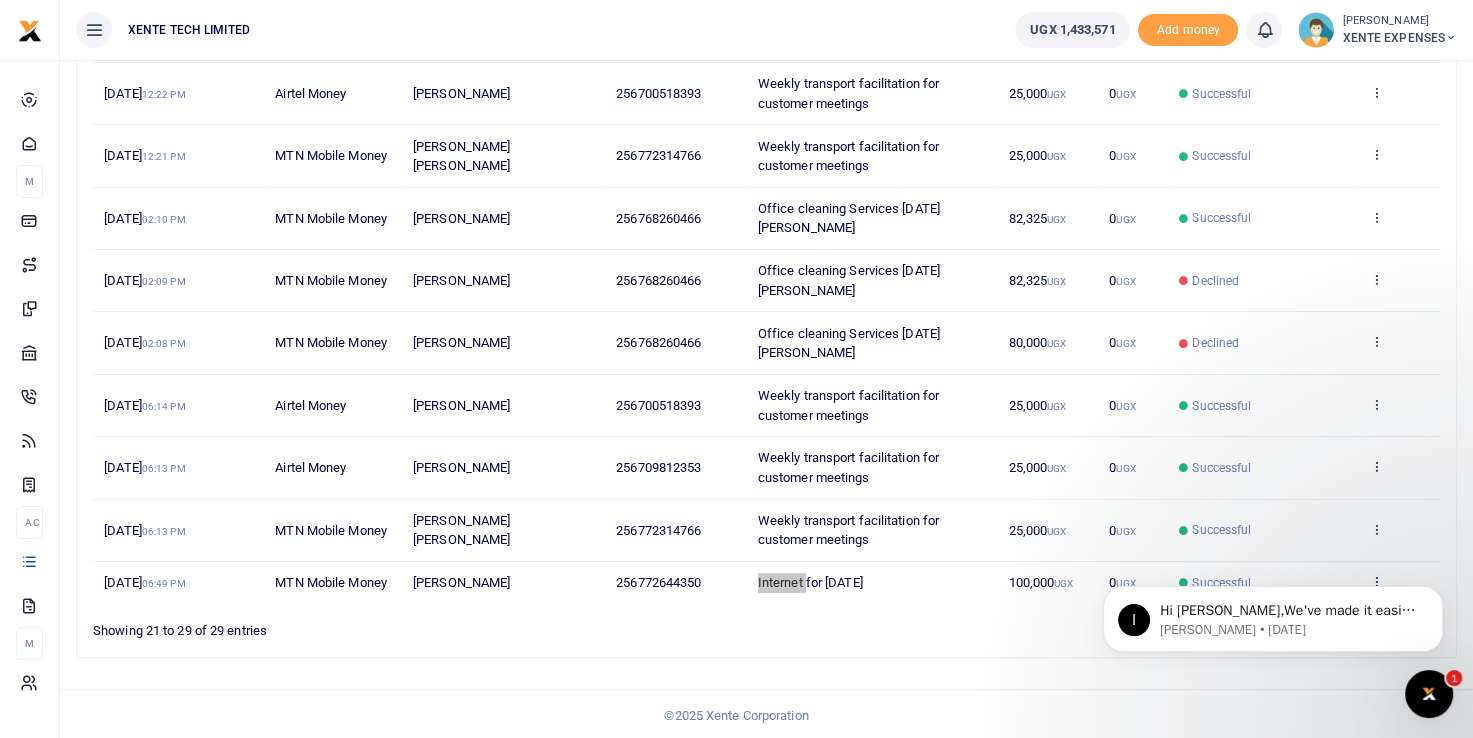 click on "I Hi [PERSON_NAME],We've made it easier to get support! Use this chat to connect with our team in real time.   Thank you and we look foward to support you! [PERSON_NAME] • [DATE]" at bounding box center (1273, 614) 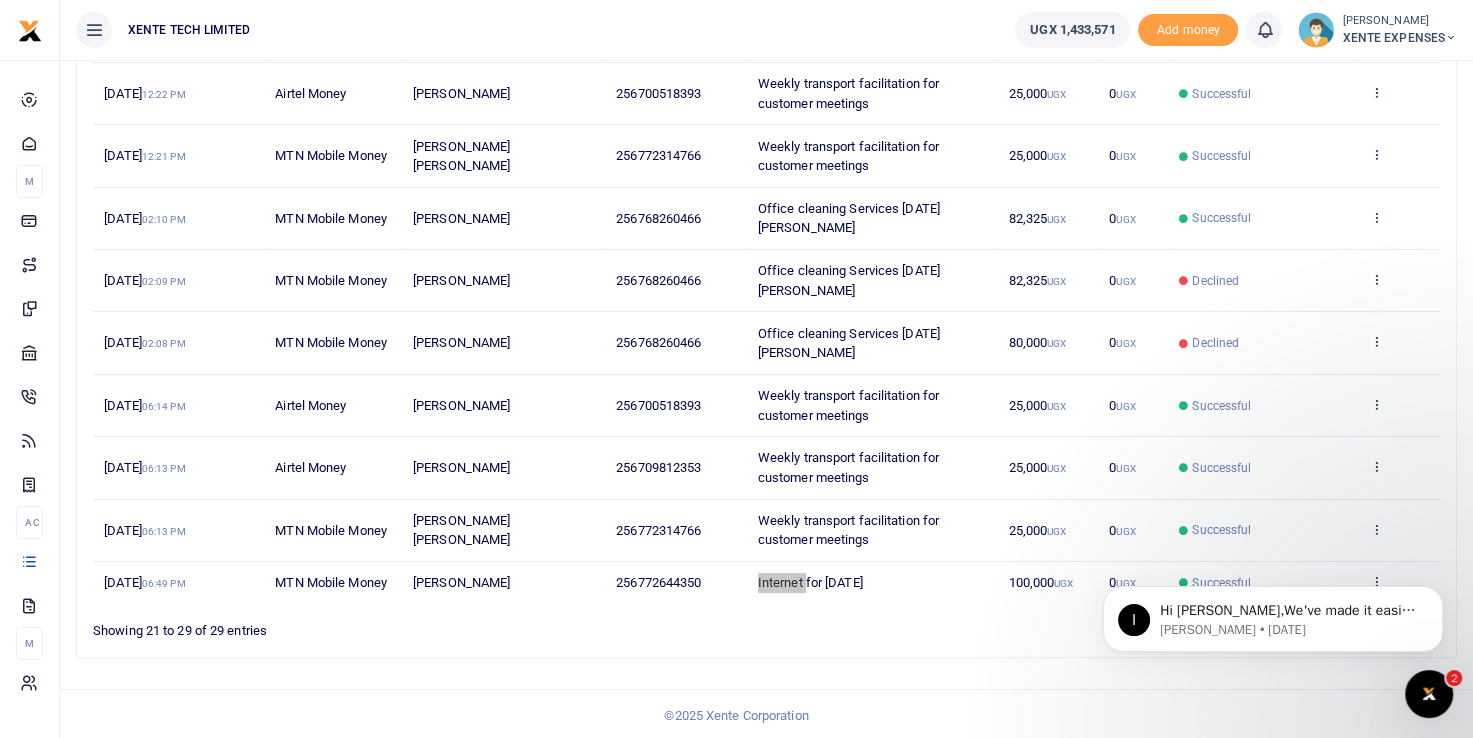 click on "I Hi [PERSON_NAME],We've made it easier to get support! Use this chat to connect with our team in real time.   Thank you and we look foward to support you! [PERSON_NAME] • [DATE]" at bounding box center (1273, 614) 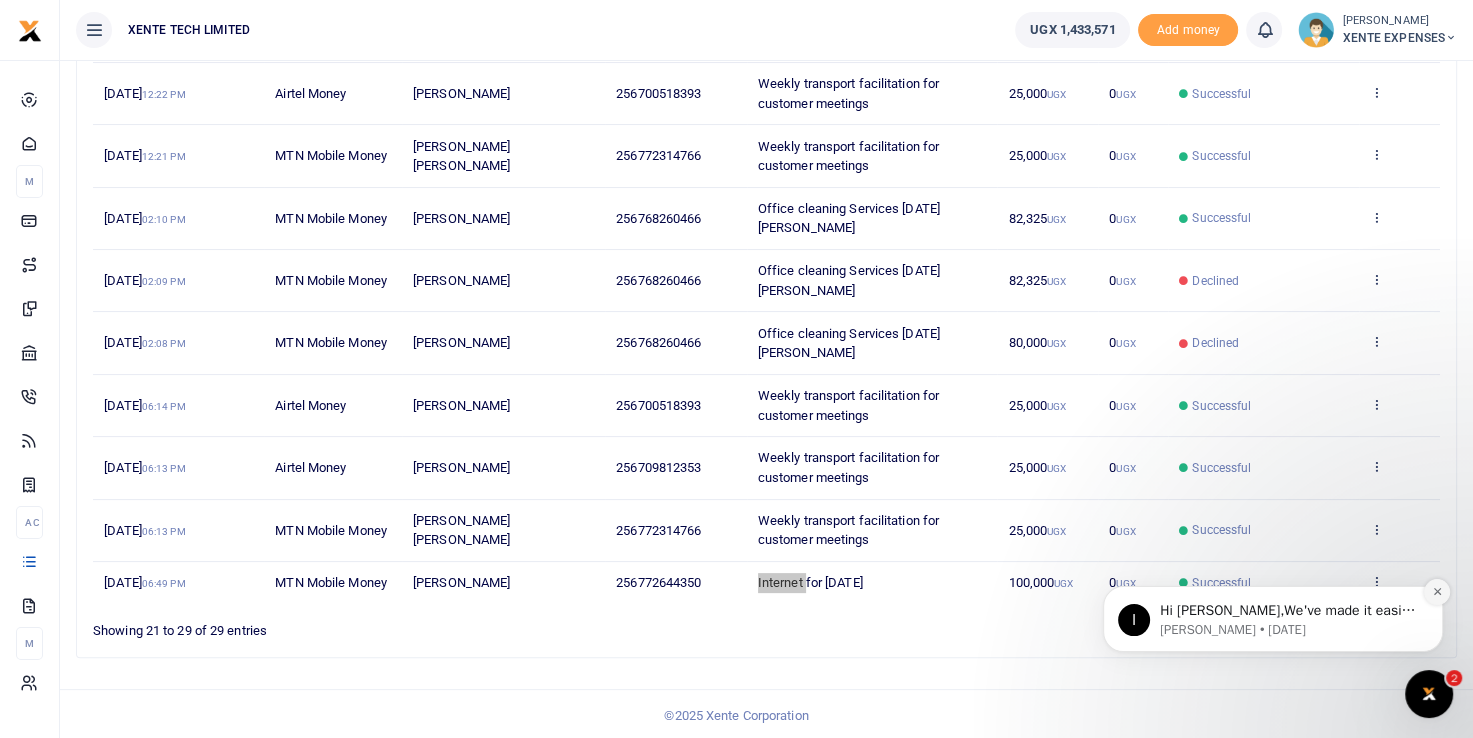 click 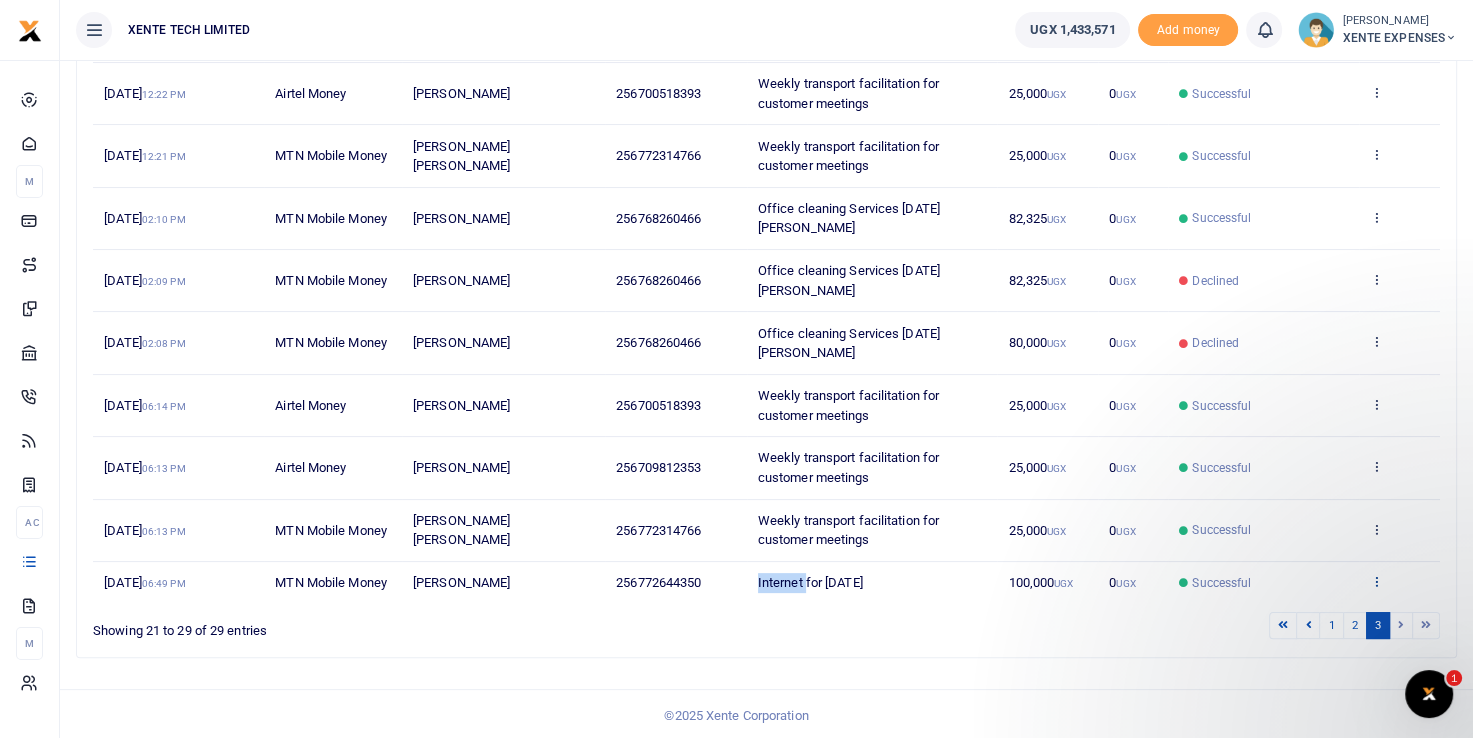 click at bounding box center (1376, 581) 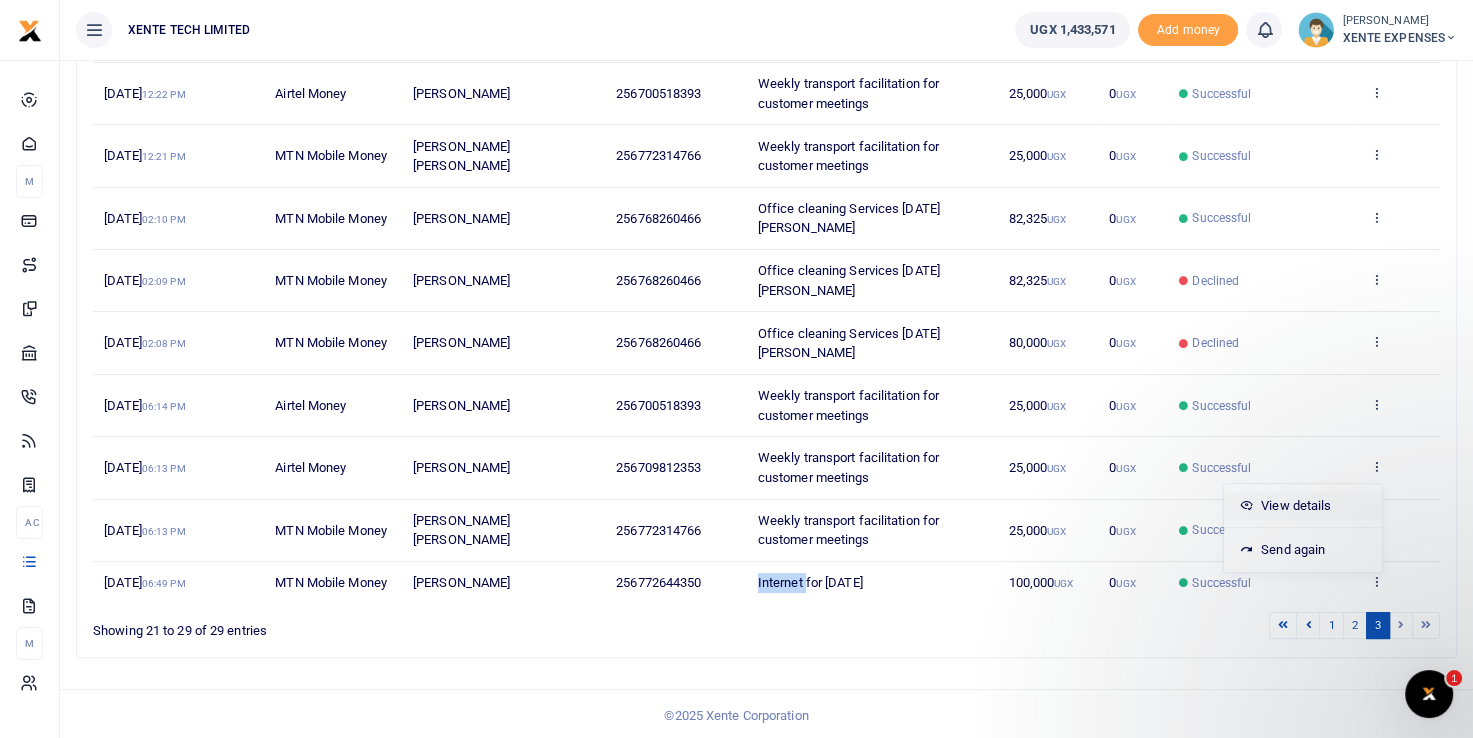 click on "View details" at bounding box center [1303, 506] 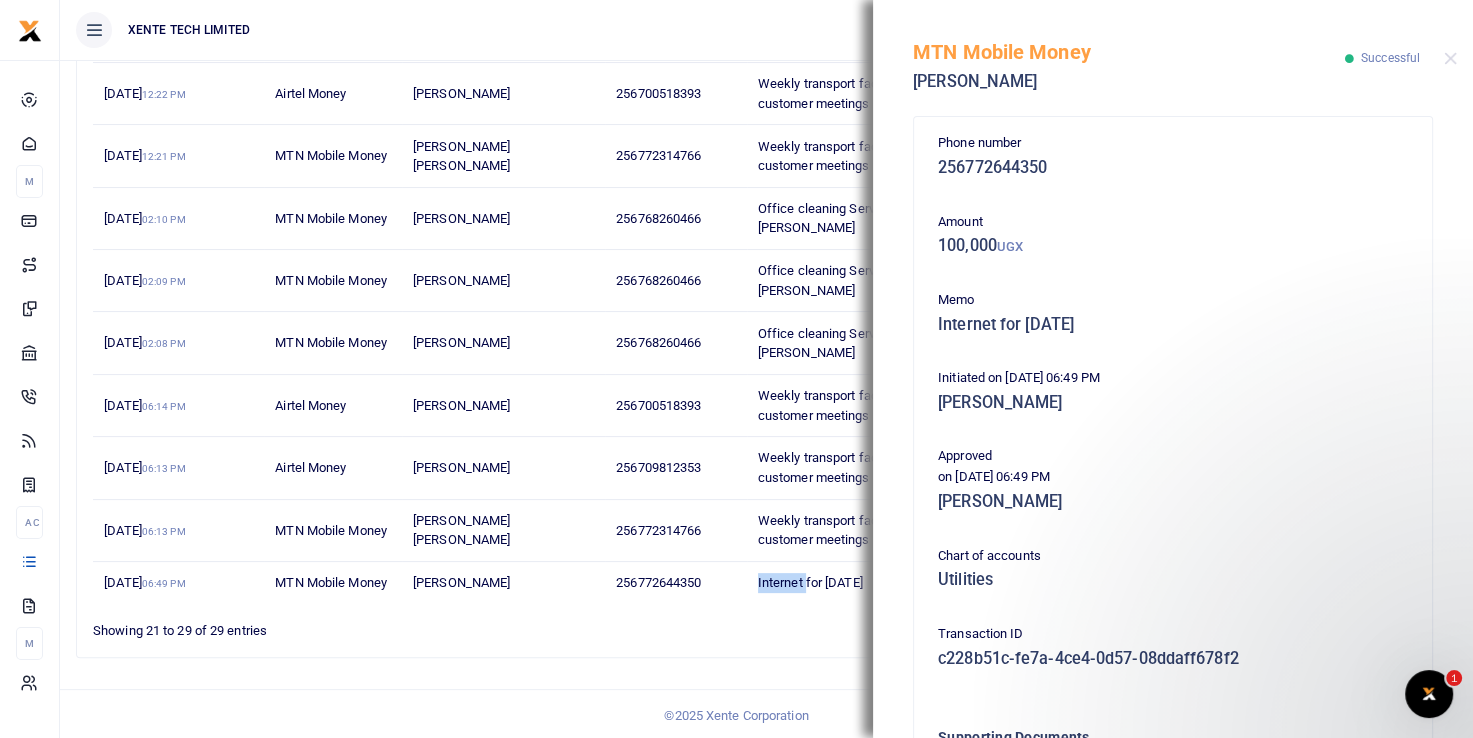 scroll, scrollTop: 0, scrollLeft: 0, axis: both 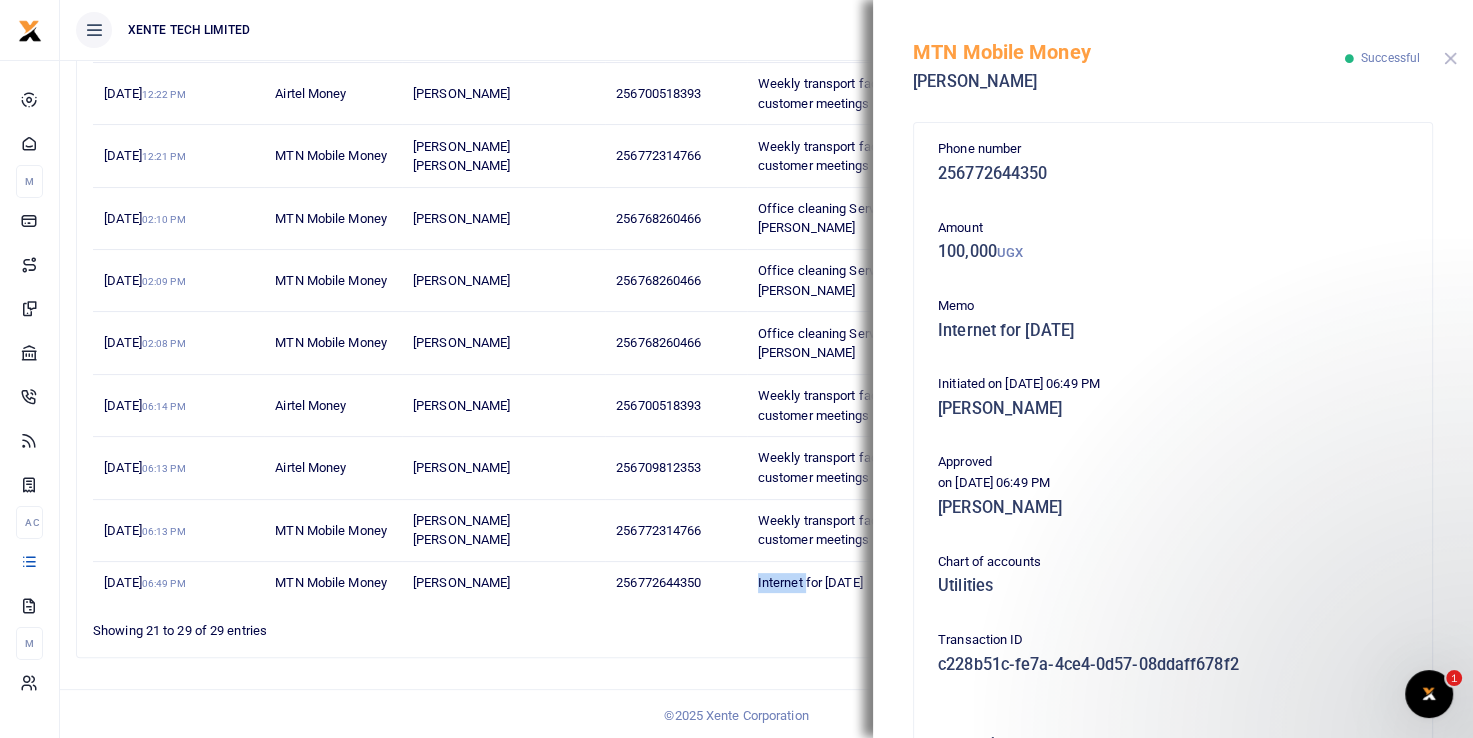 click at bounding box center (1450, 58) 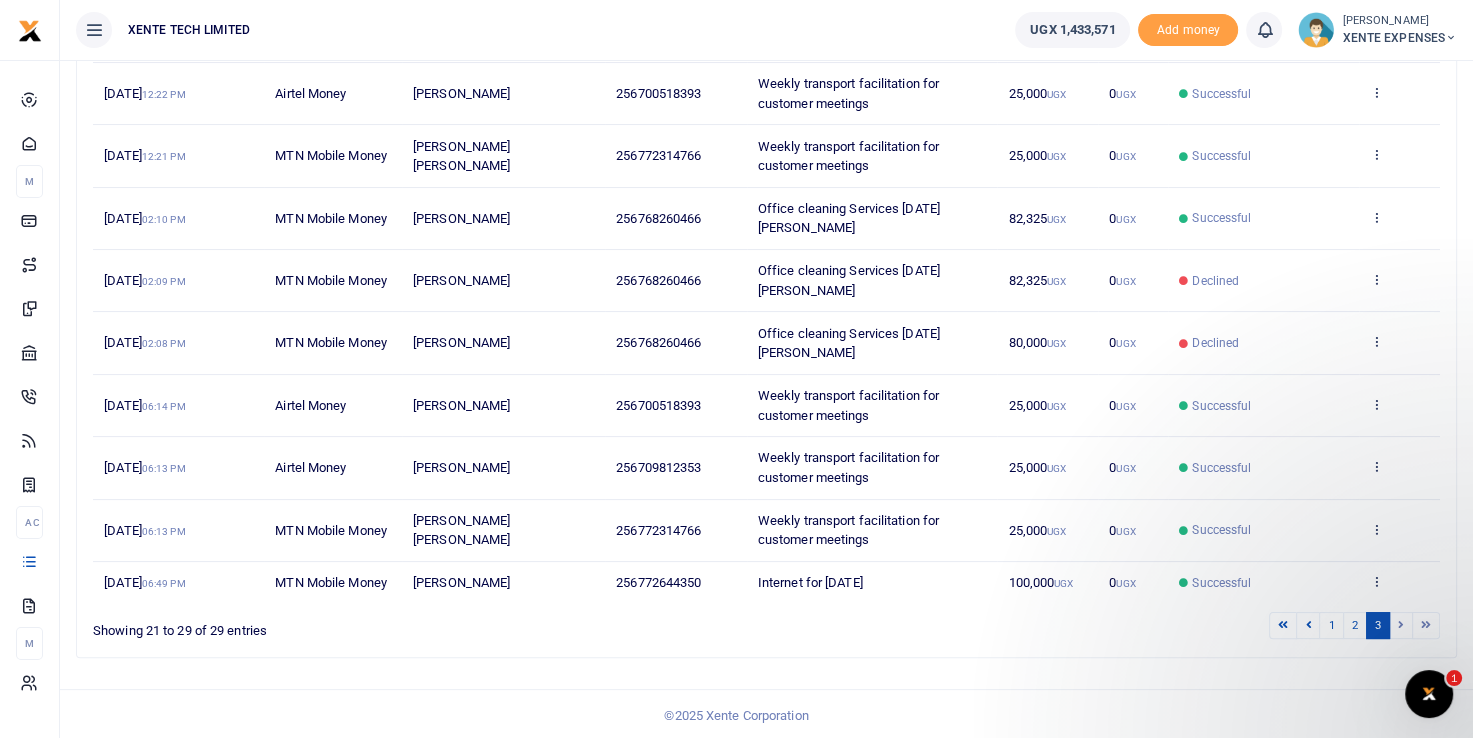 click on "Search: Date Transaction Name Account Number Memo Amount Fees Status Action [DATE]  12:22 PM Airtel Money [PERSON_NAME] 256700518393 Weekly transport facilitation for customer meetings 25,000 UGX  0 UGX  Successful
View details
Send again
[DATE]  12:21 PM MTN Mobile Money [PERSON_NAME] Anslin Sserubidde 256772314766 Weekly transport facilitation for customer meetings 25,000 UGX  0 UGX  Successful
View details
Send again
[DATE]  02:10 PM" at bounding box center (766, 335) 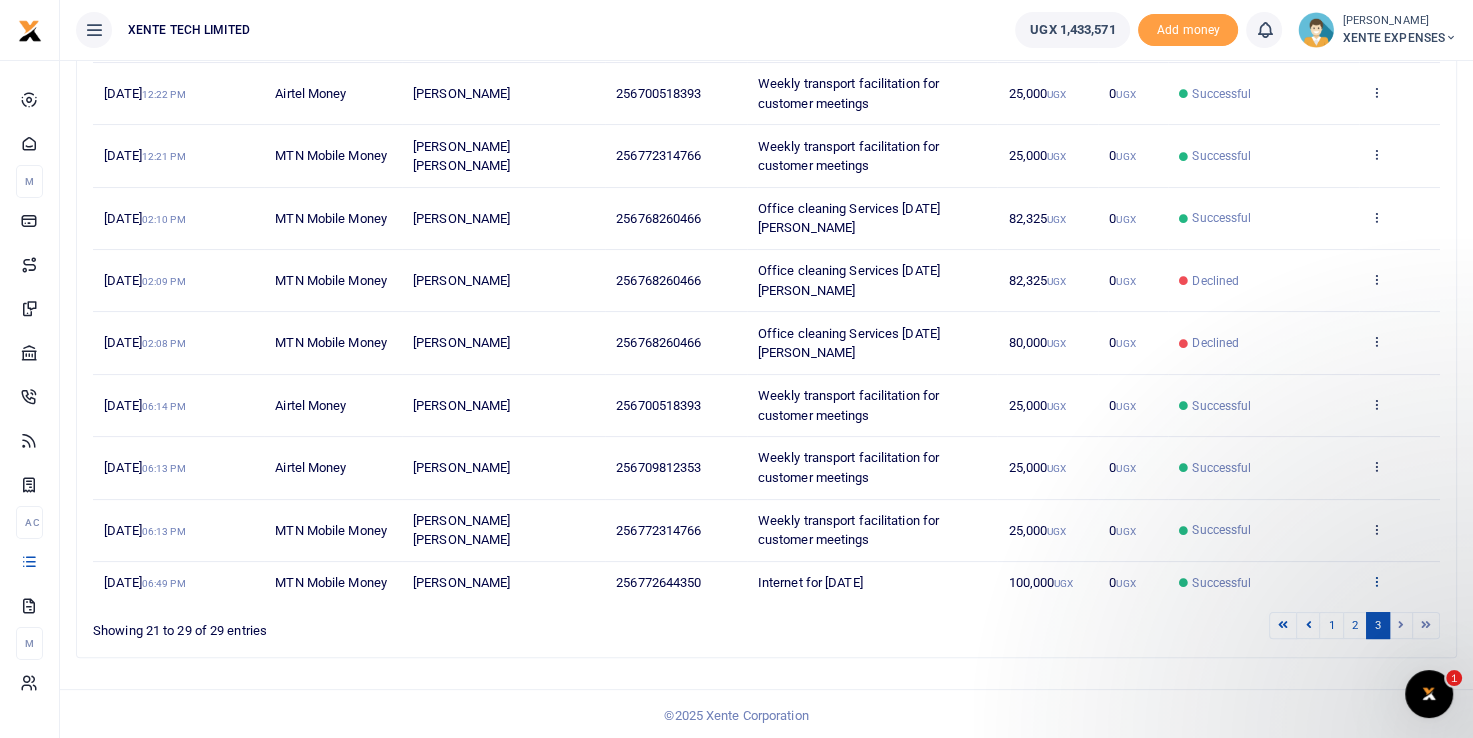 click at bounding box center (1376, 581) 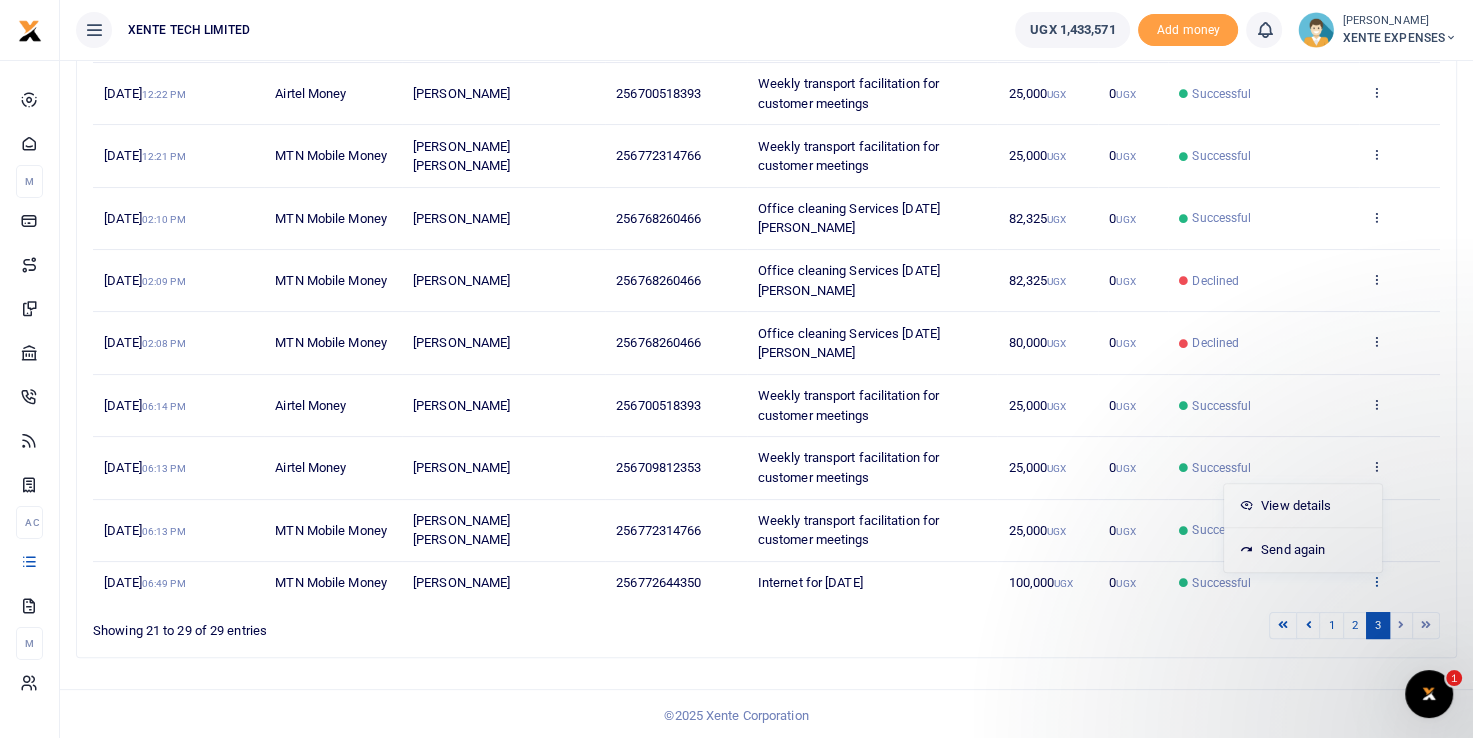 click at bounding box center (1376, 581) 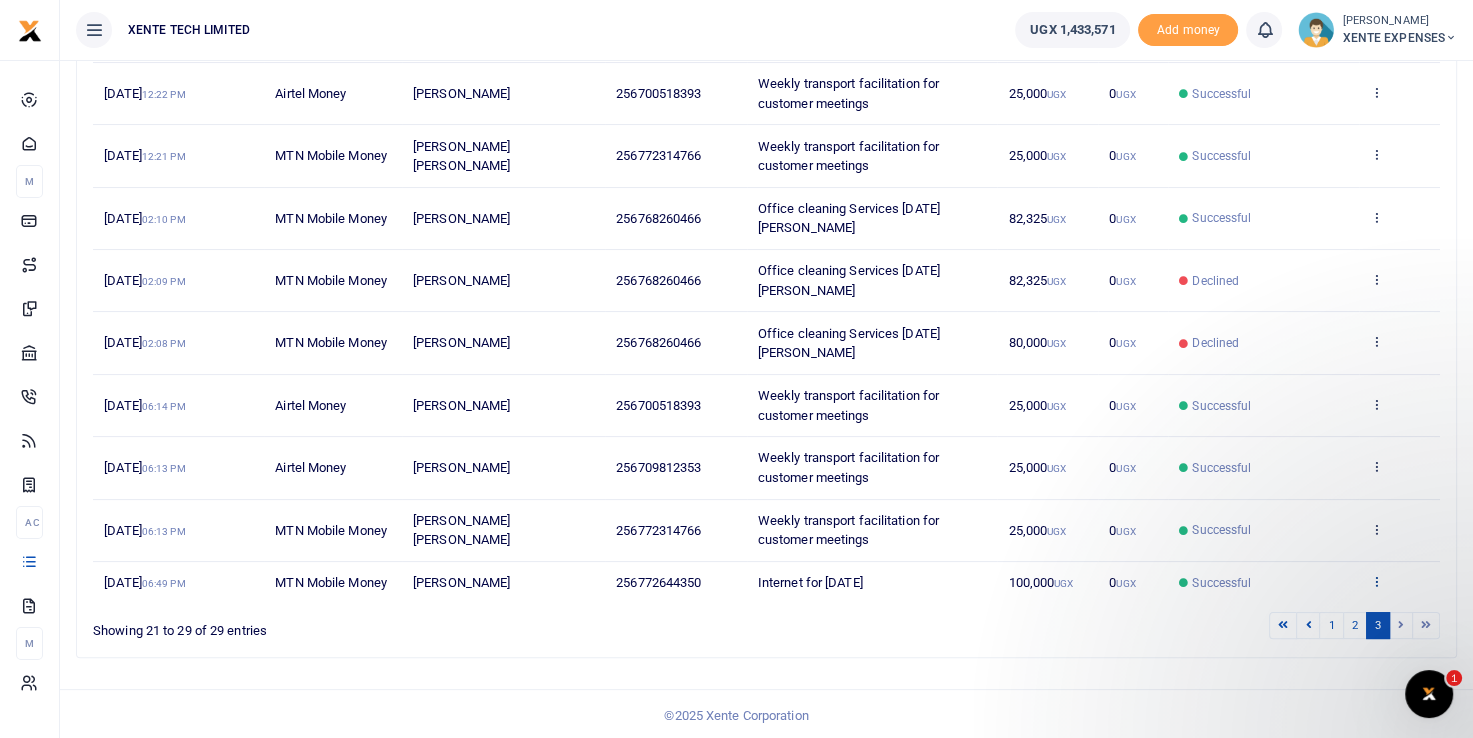 click at bounding box center [1376, 581] 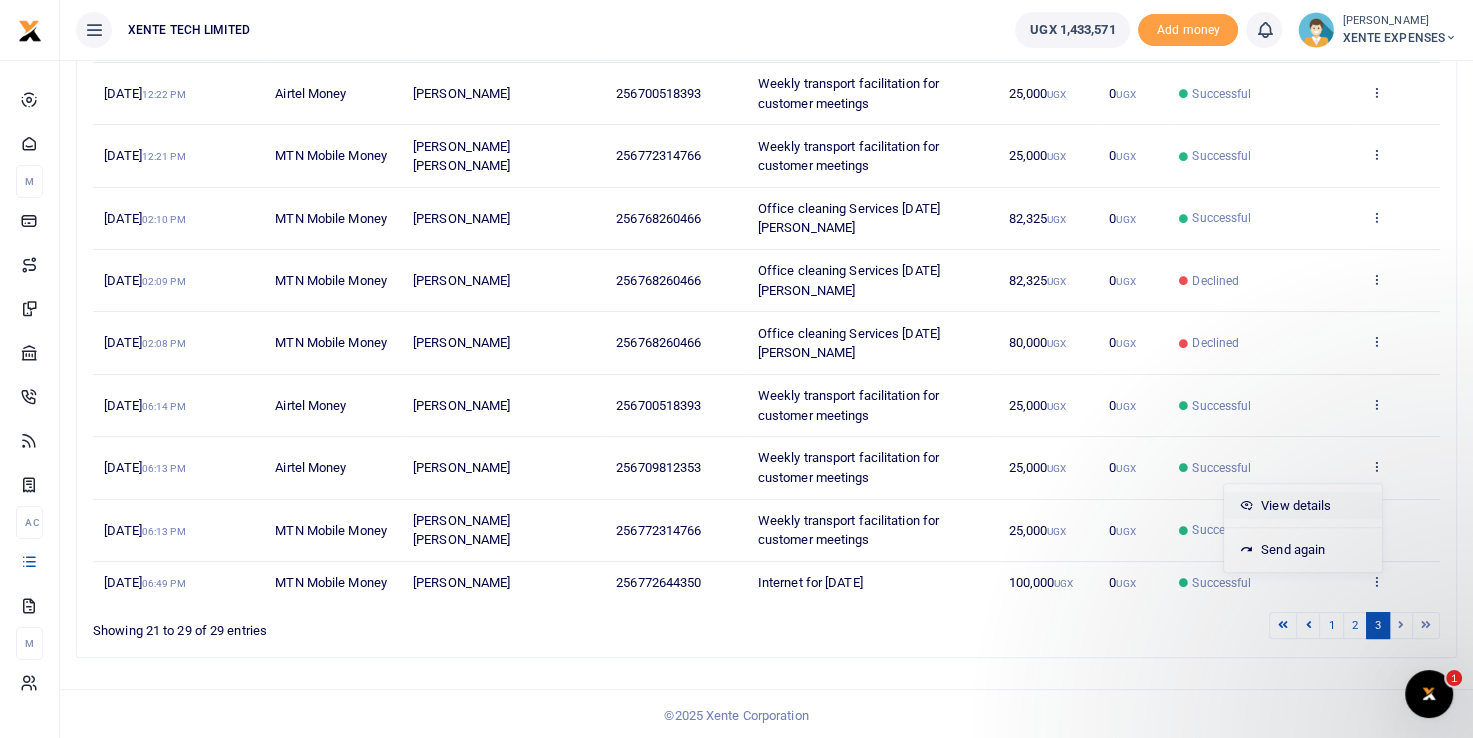 click on "View details" at bounding box center (1303, 506) 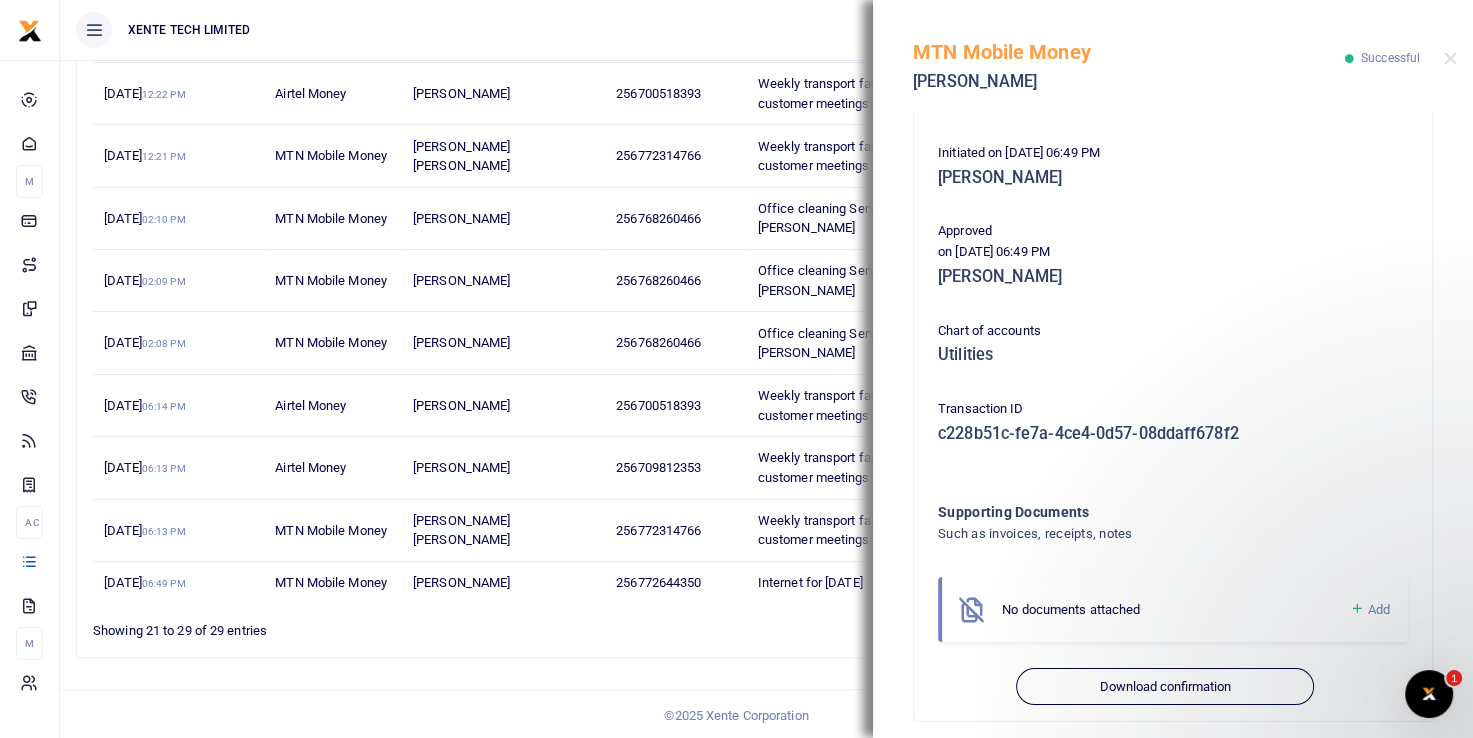 scroll, scrollTop: 247, scrollLeft: 0, axis: vertical 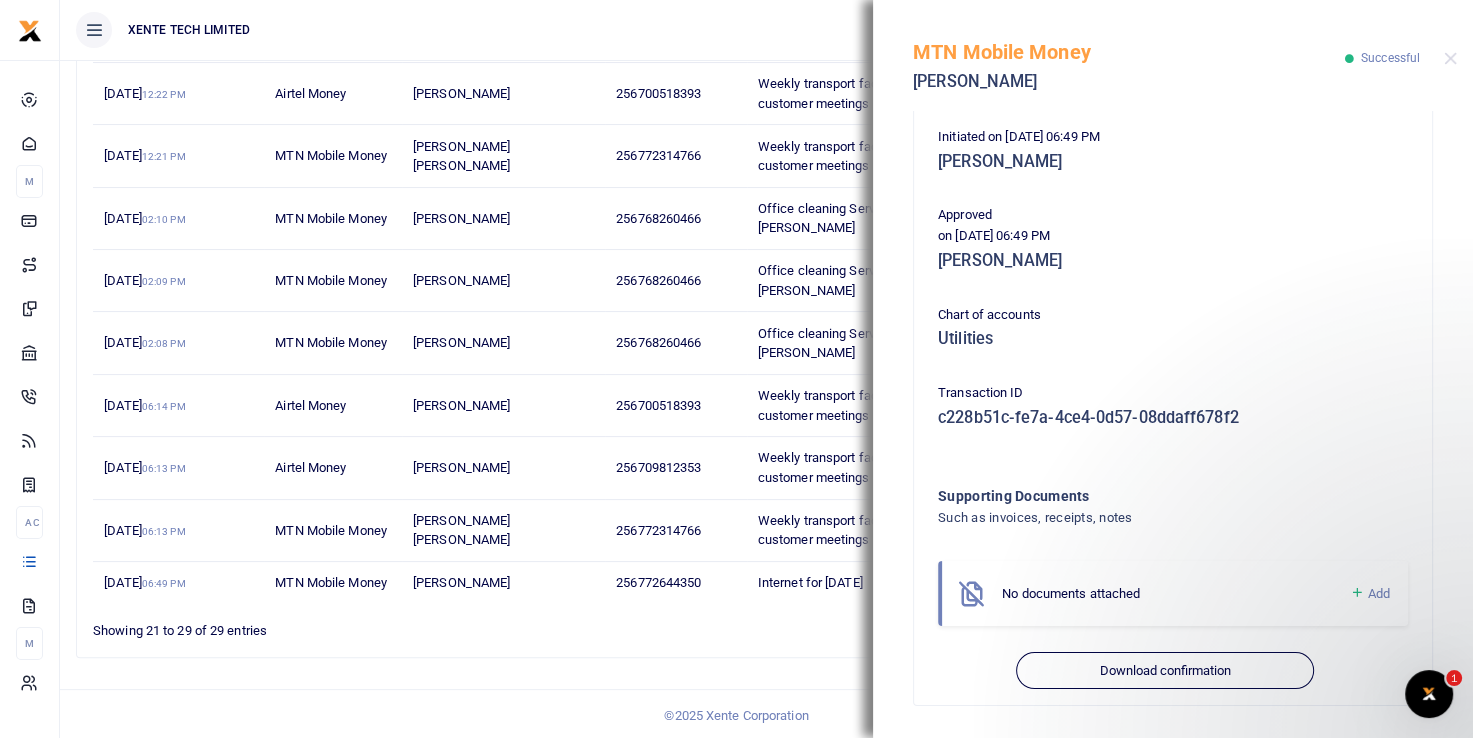 click on "1 2 3" at bounding box center (1051, 625) 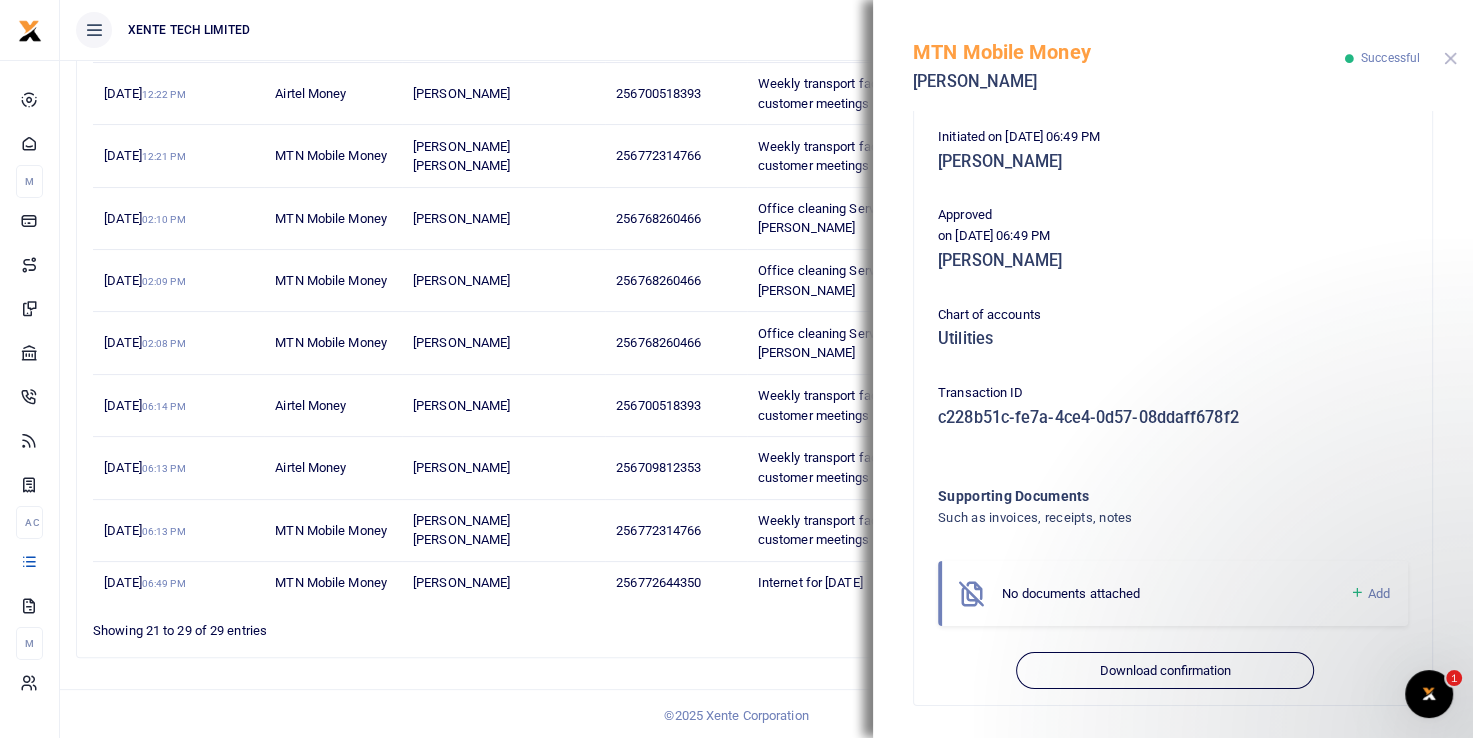 click at bounding box center (1450, 58) 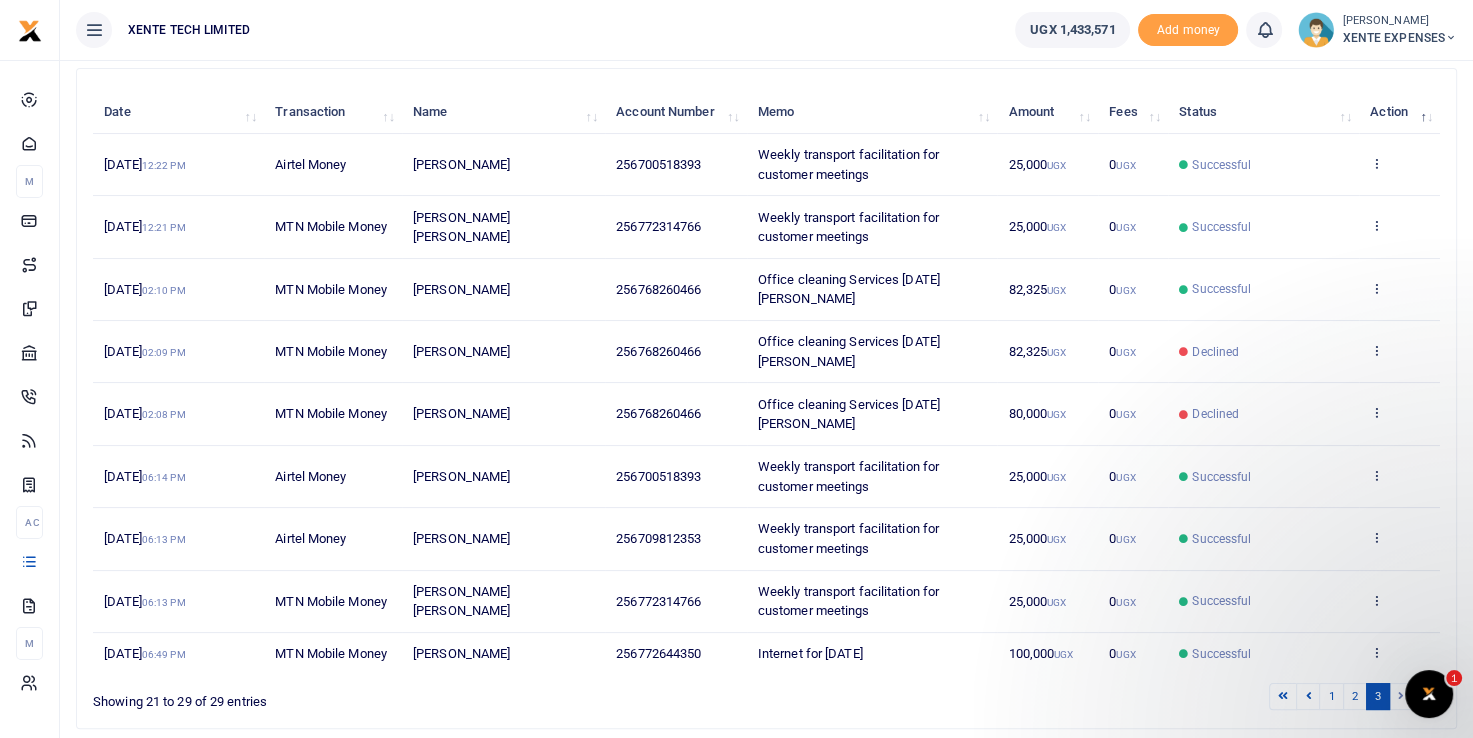 scroll, scrollTop: 291, scrollLeft: 0, axis: vertical 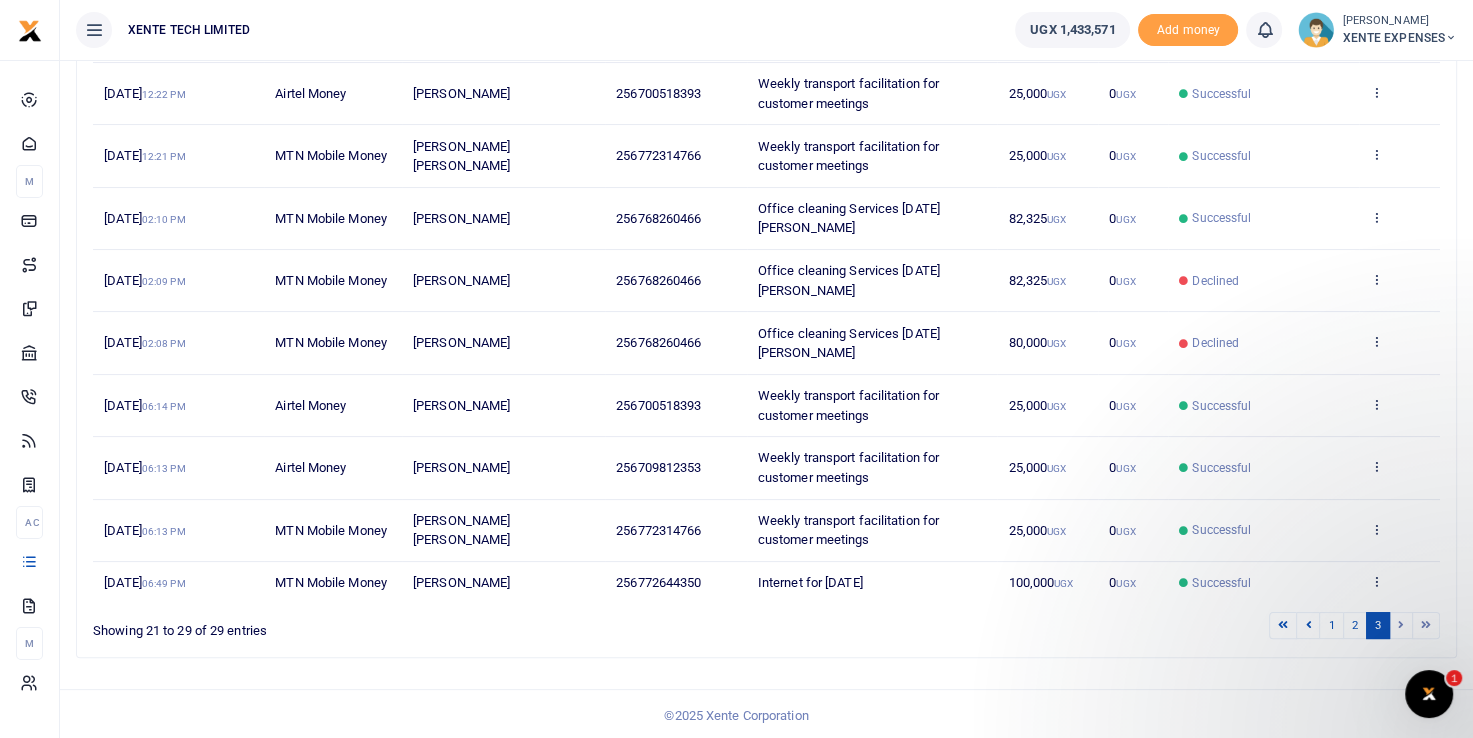 click on "[DATE]  06:49 PM" at bounding box center [144, 582] 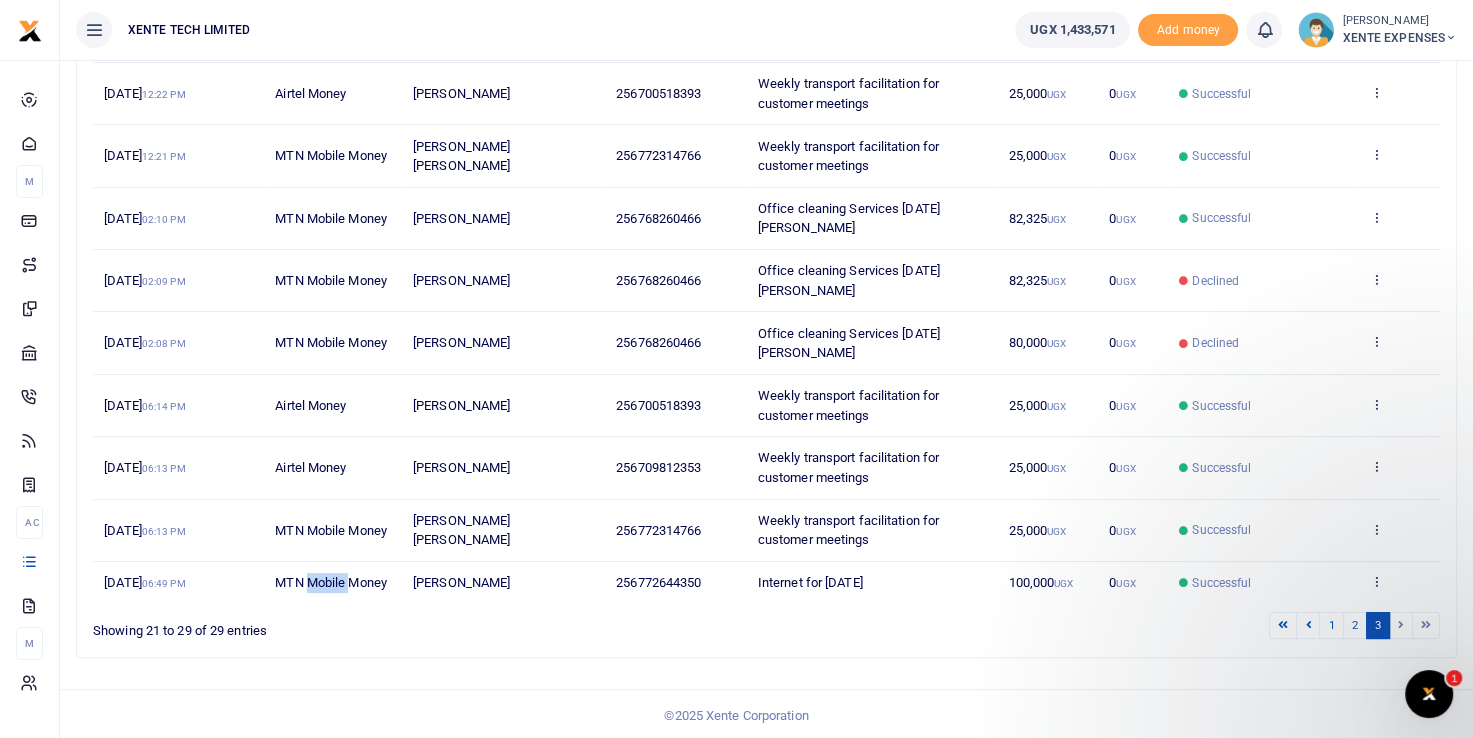 click on "MTN Mobile Money" at bounding box center (331, 582) 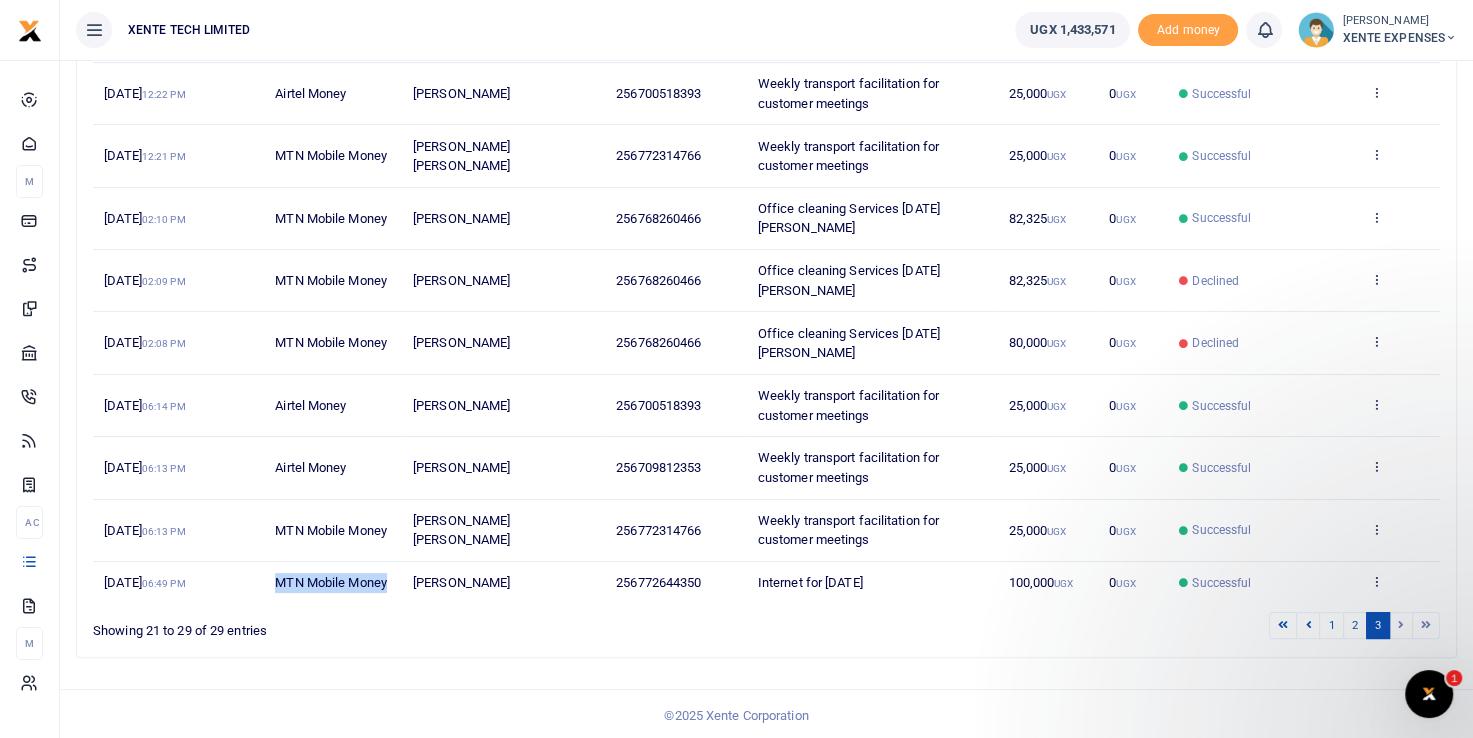 click on "MTN Mobile Money" at bounding box center (331, 582) 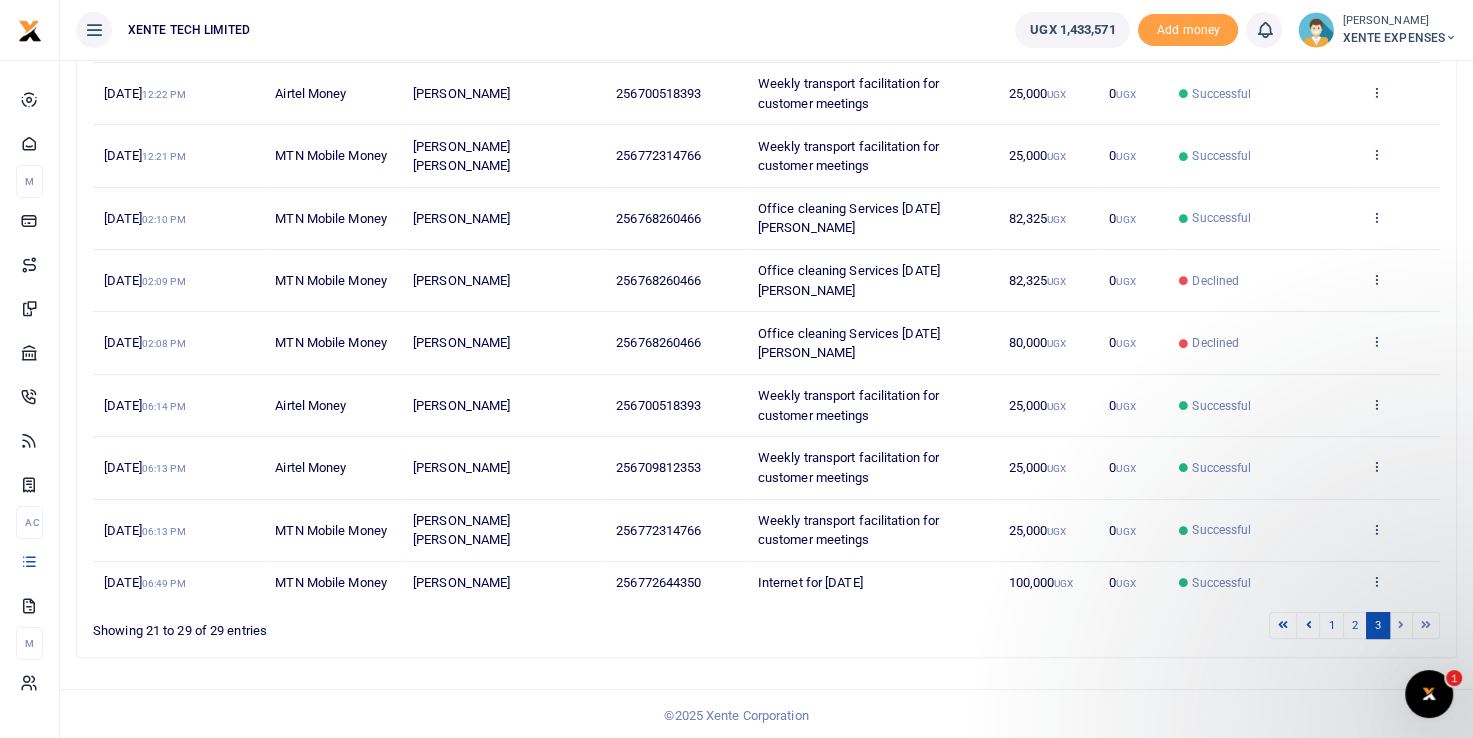 drag, startPoint x: 335, startPoint y: 580, endPoint x: 361, endPoint y: 605, distance: 36.069378 